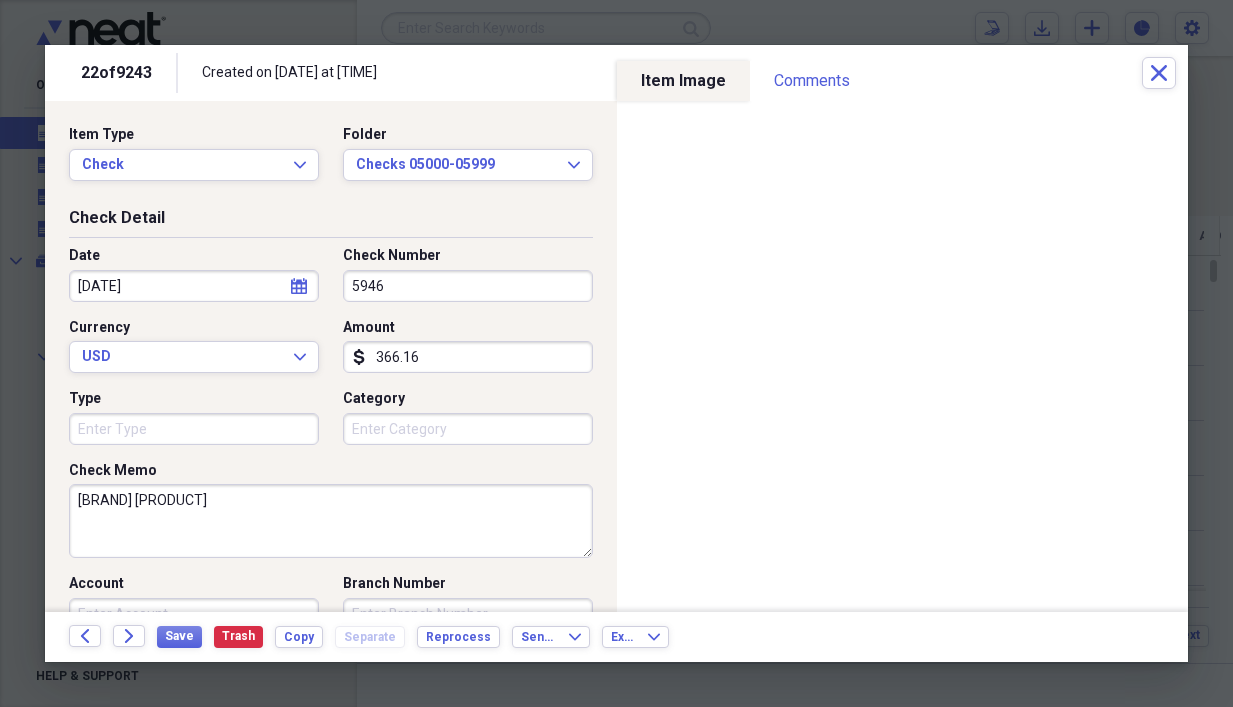 scroll, scrollTop: 0, scrollLeft: 0, axis: both 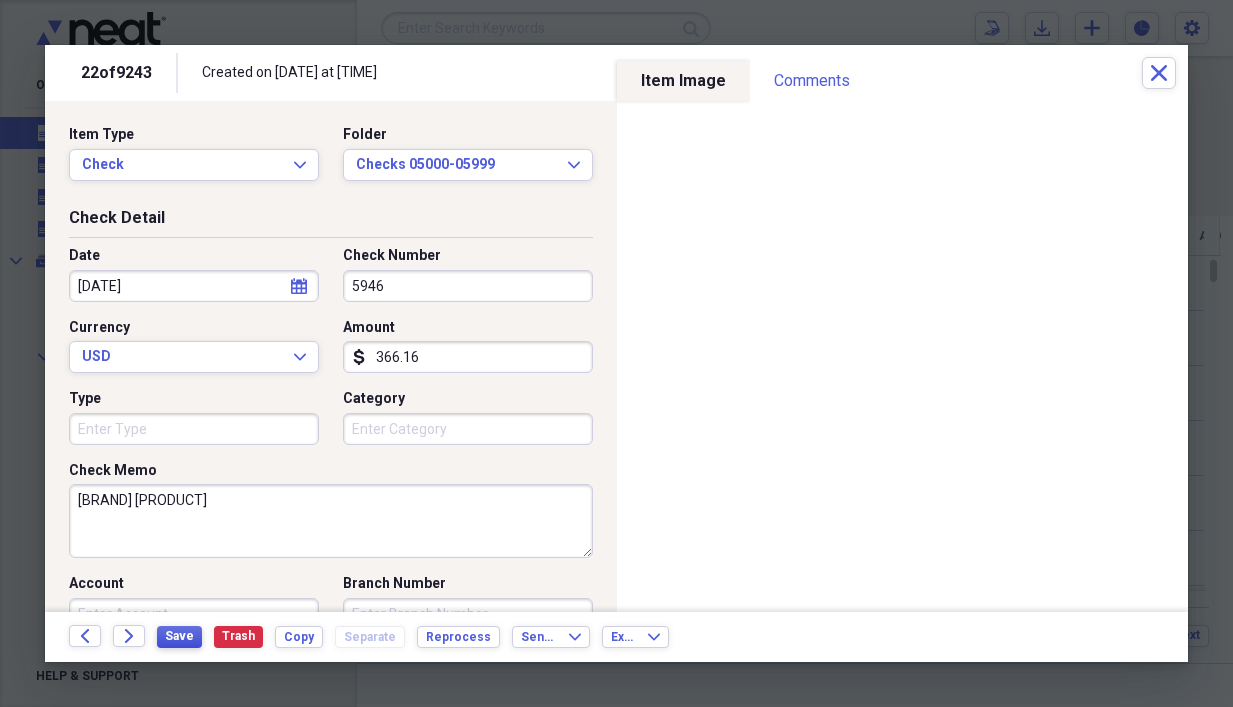 click on "Save" at bounding box center [179, 636] 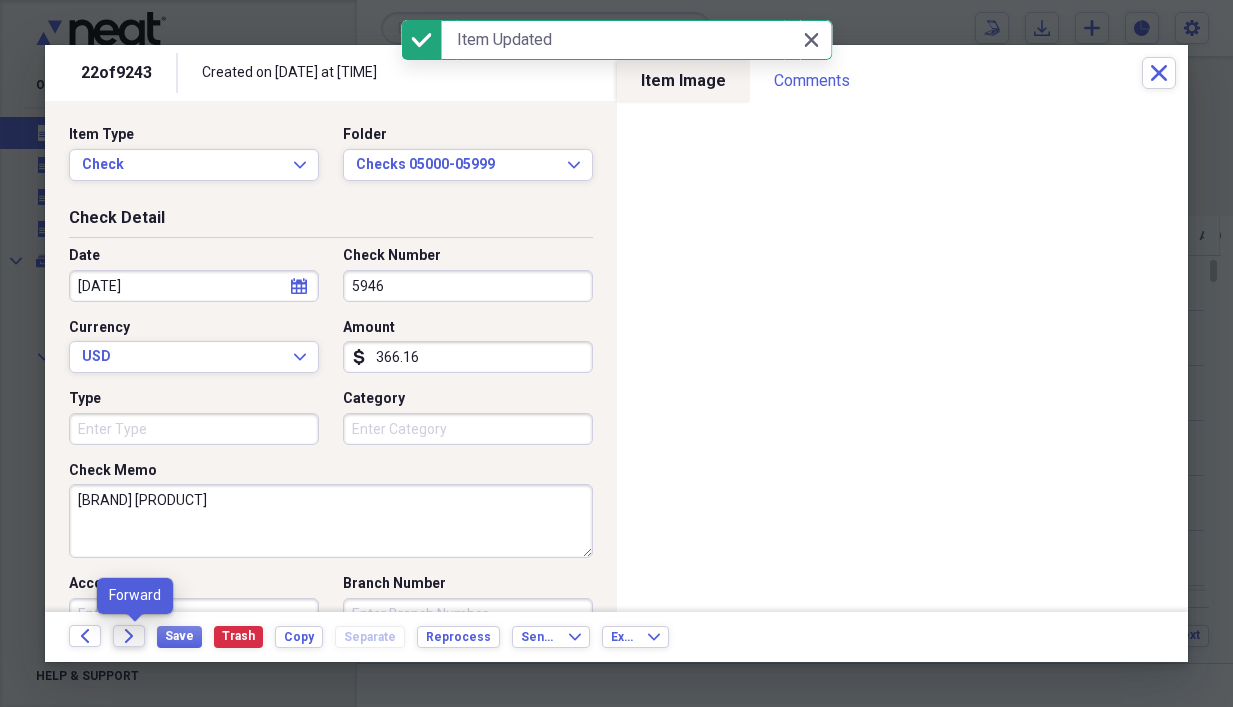 click on "Forward" 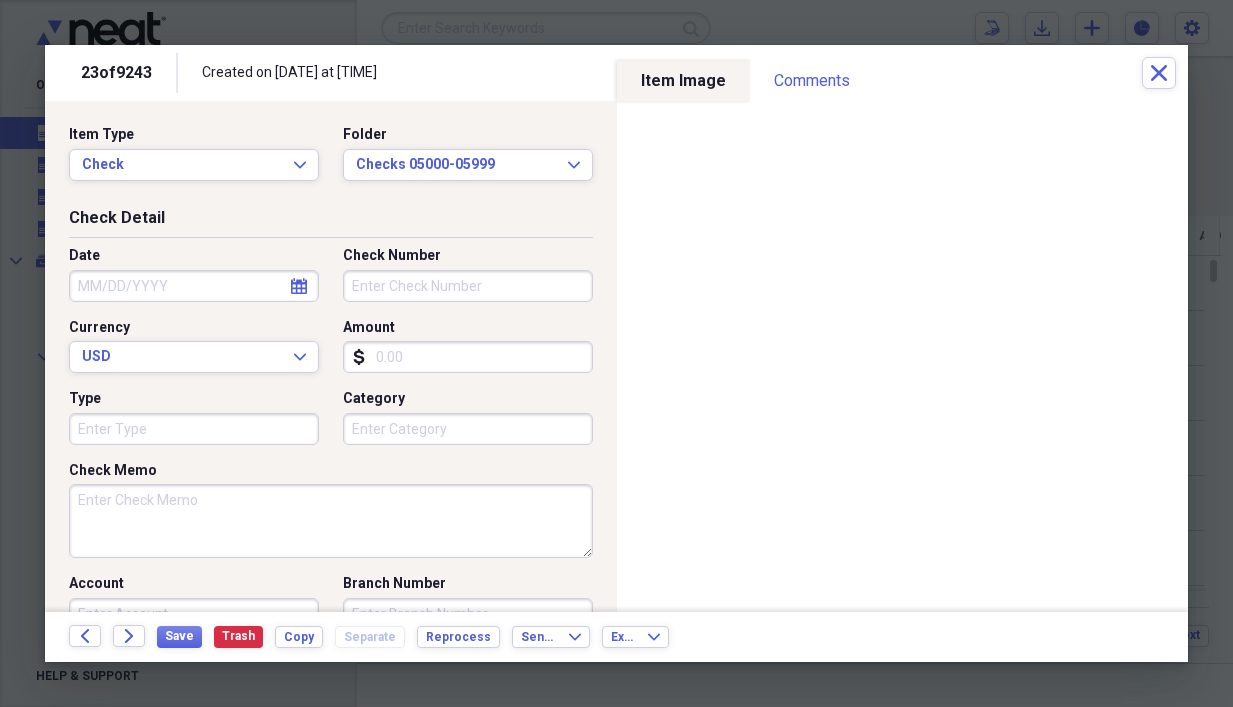 click on "Check Memo" at bounding box center [331, 521] 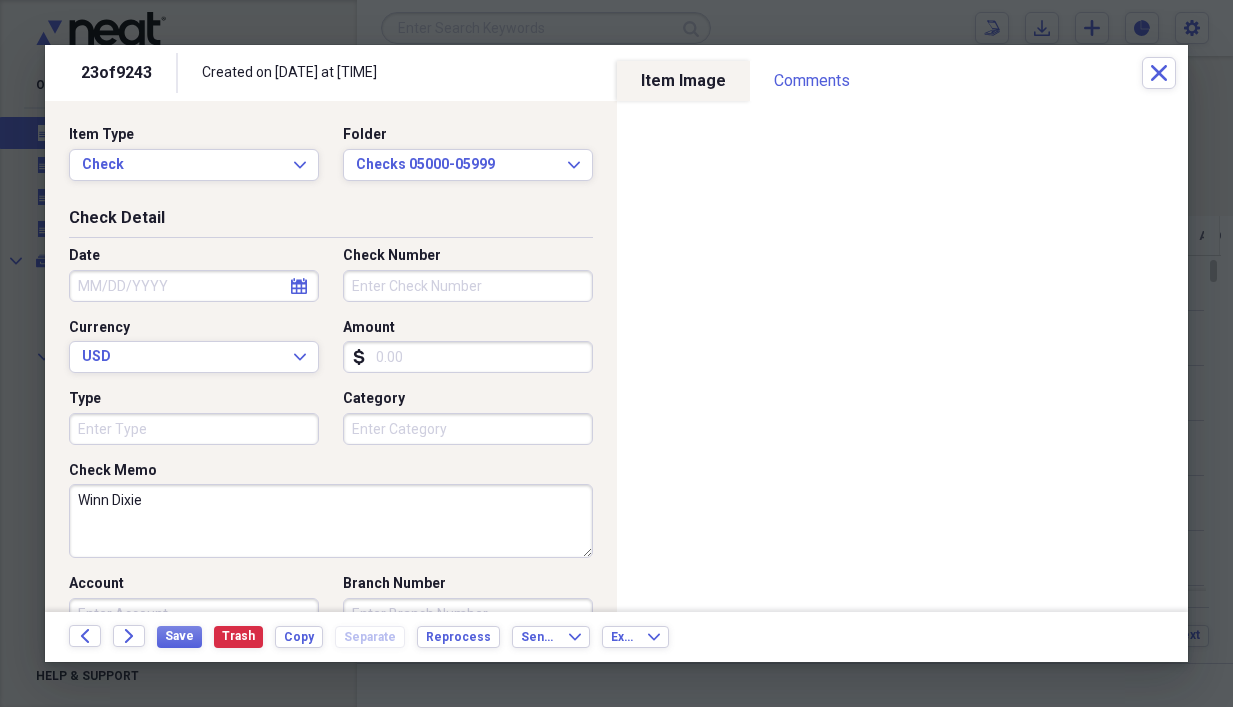 type on "Winn Dixie" 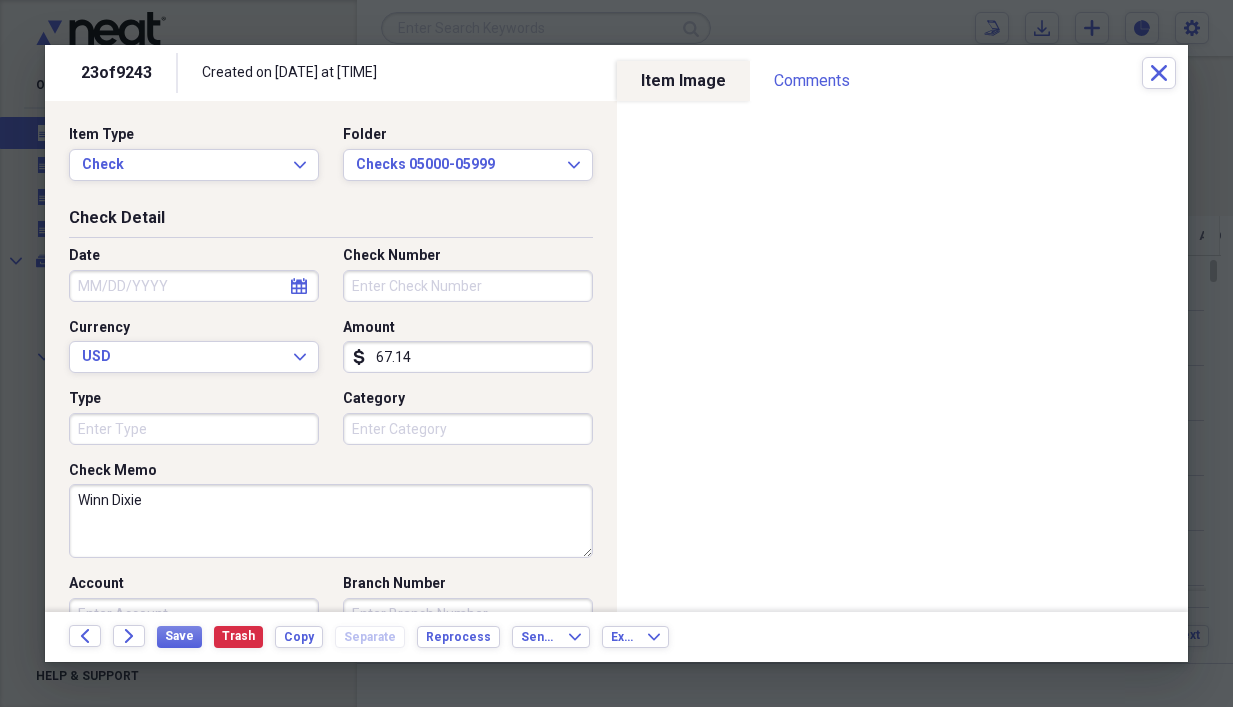 type on "67.14" 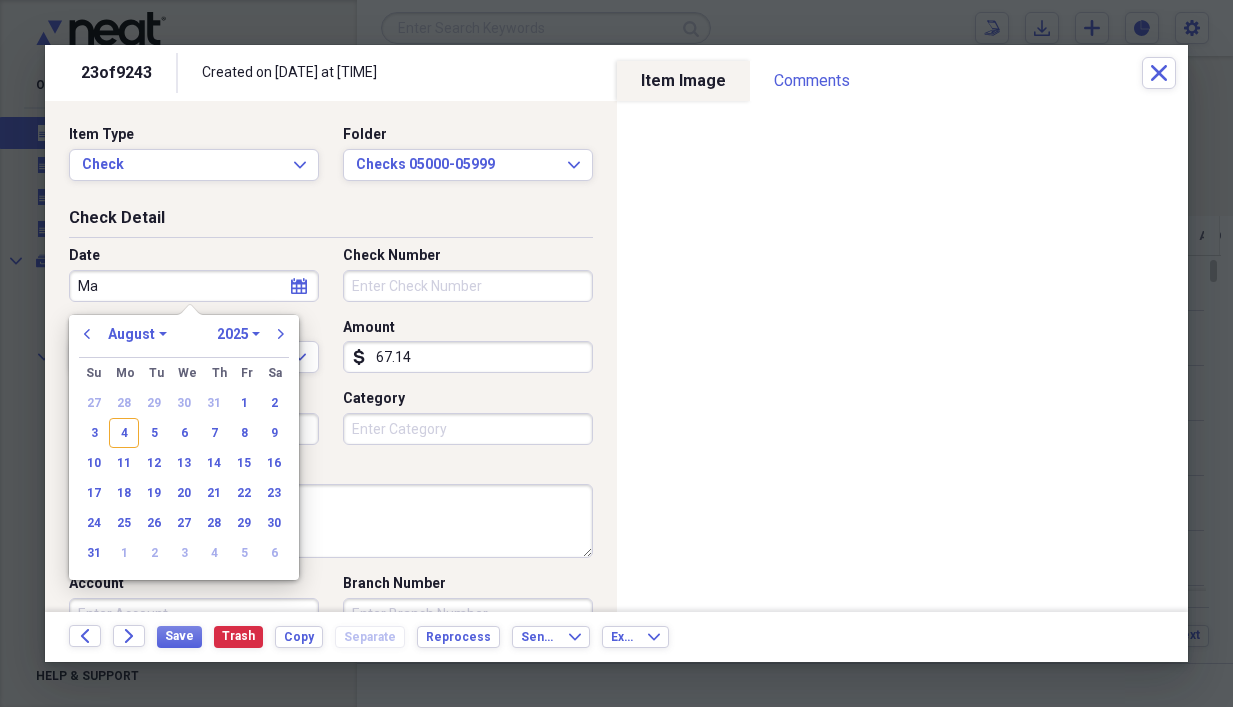 type on "M" 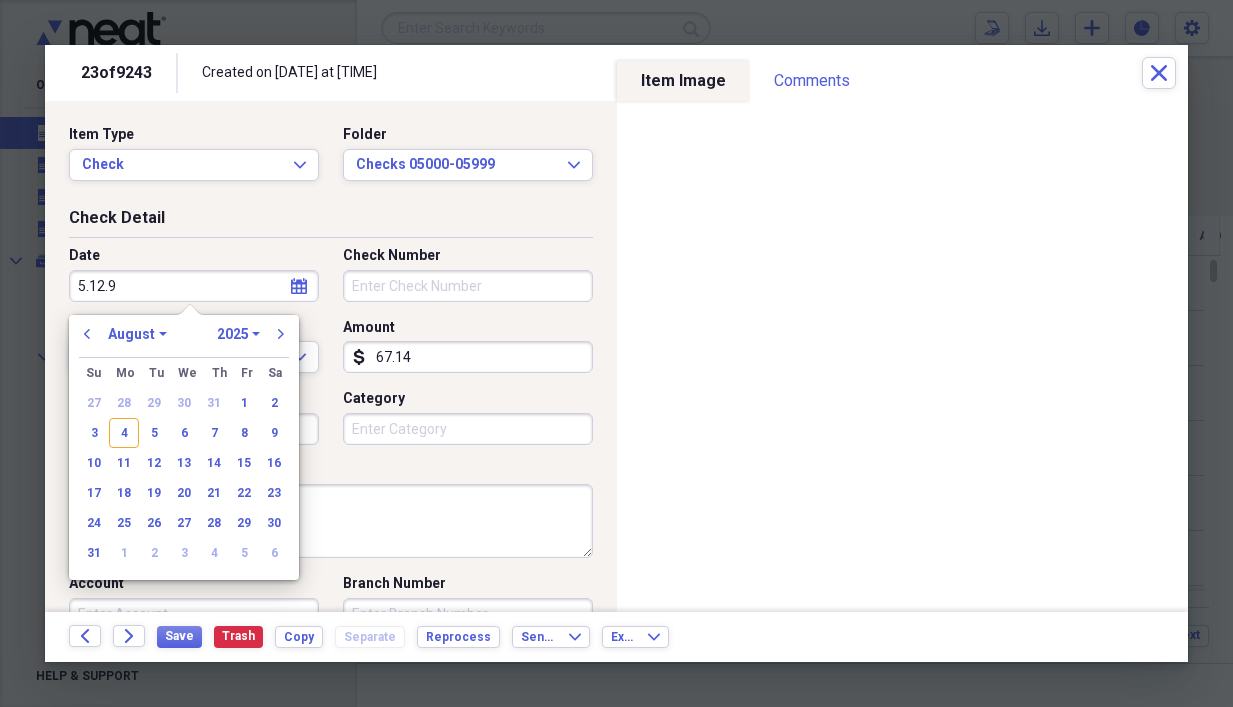 type on "[VERSION]" 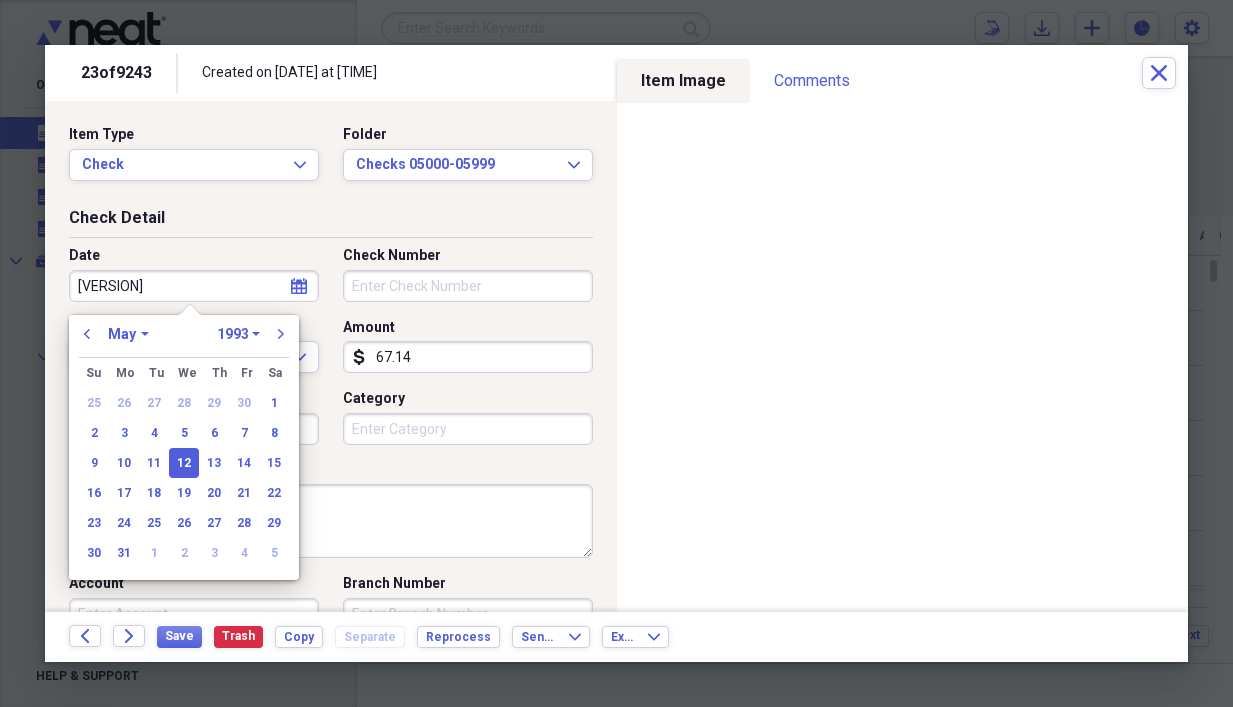 type on "[DATE]" 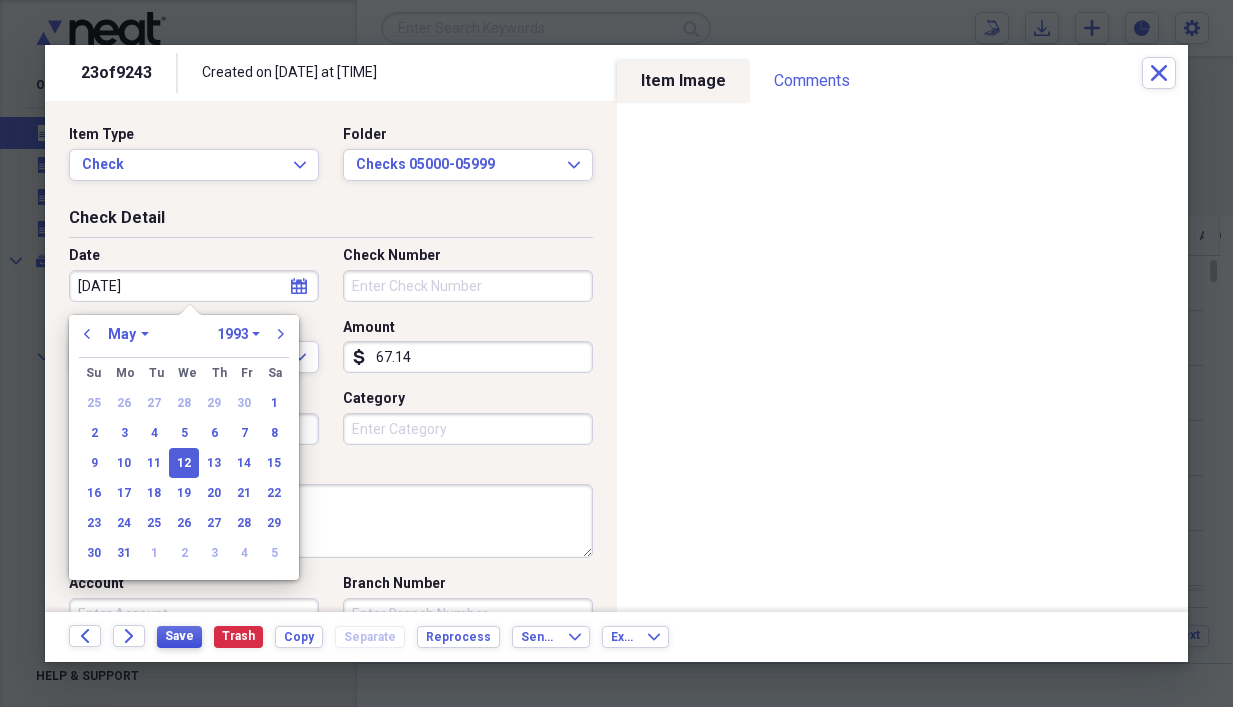click on "Save" at bounding box center [179, 636] 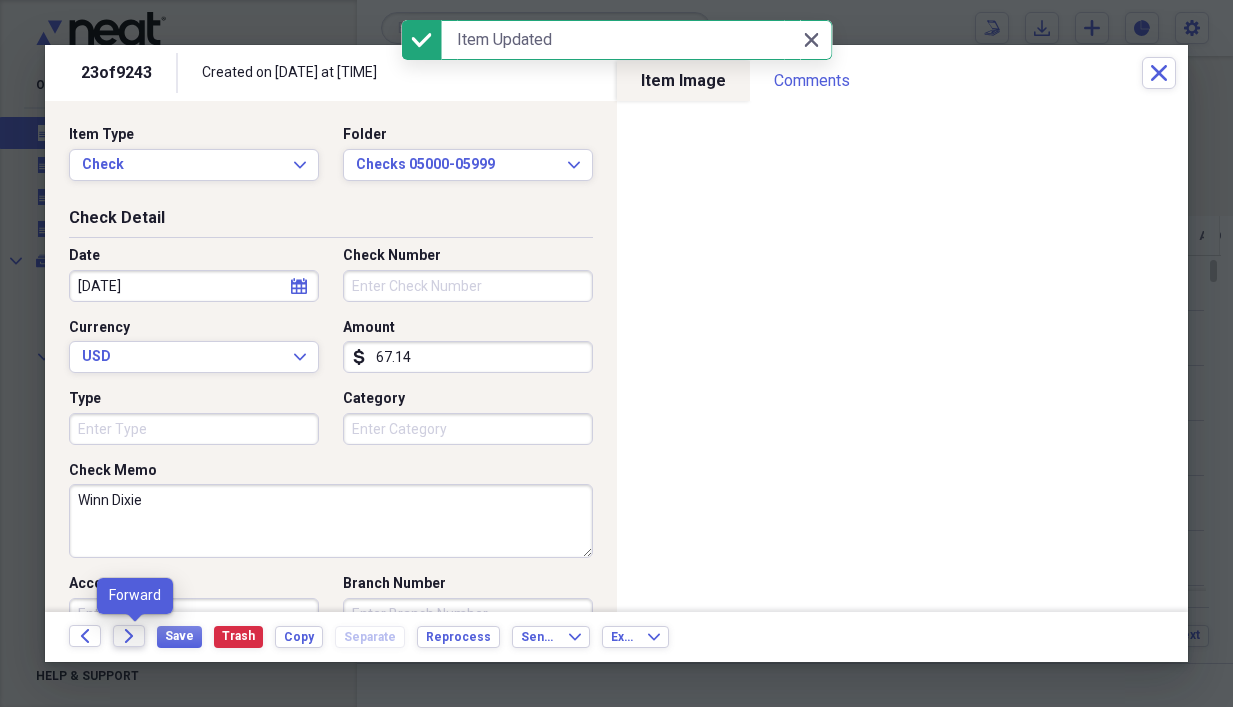 click on "Forward" 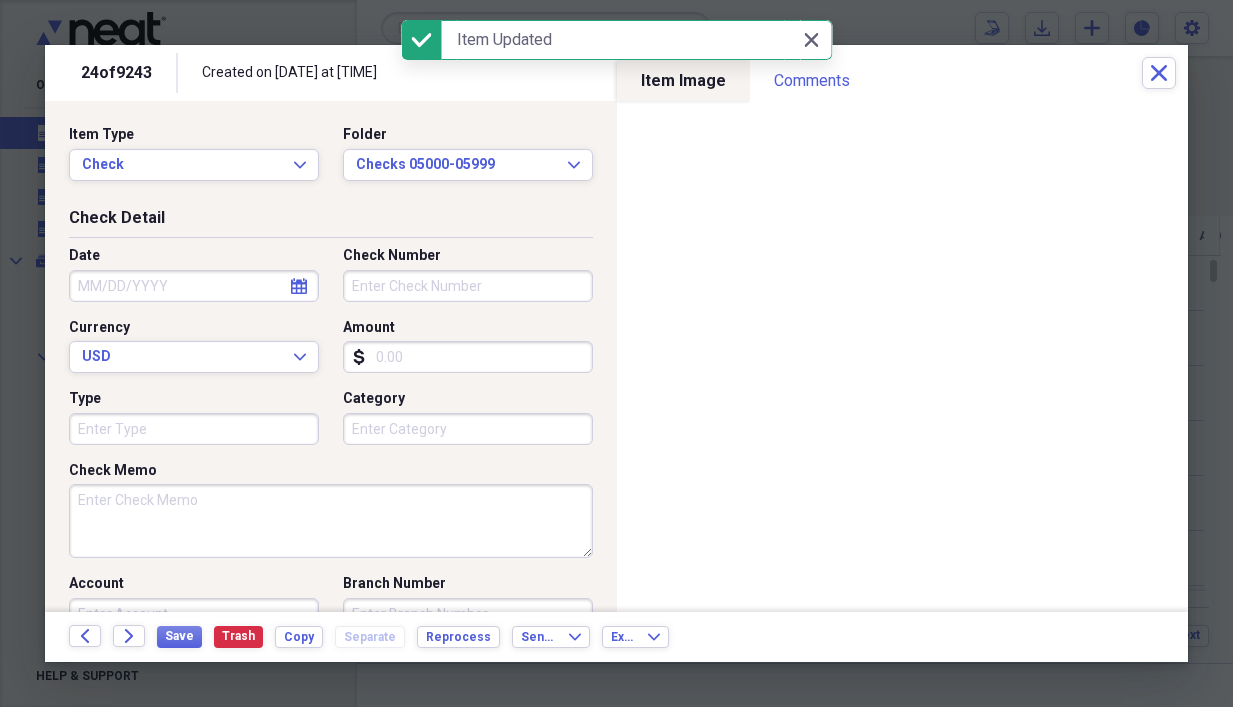 click on "Check Memo" at bounding box center [331, 521] 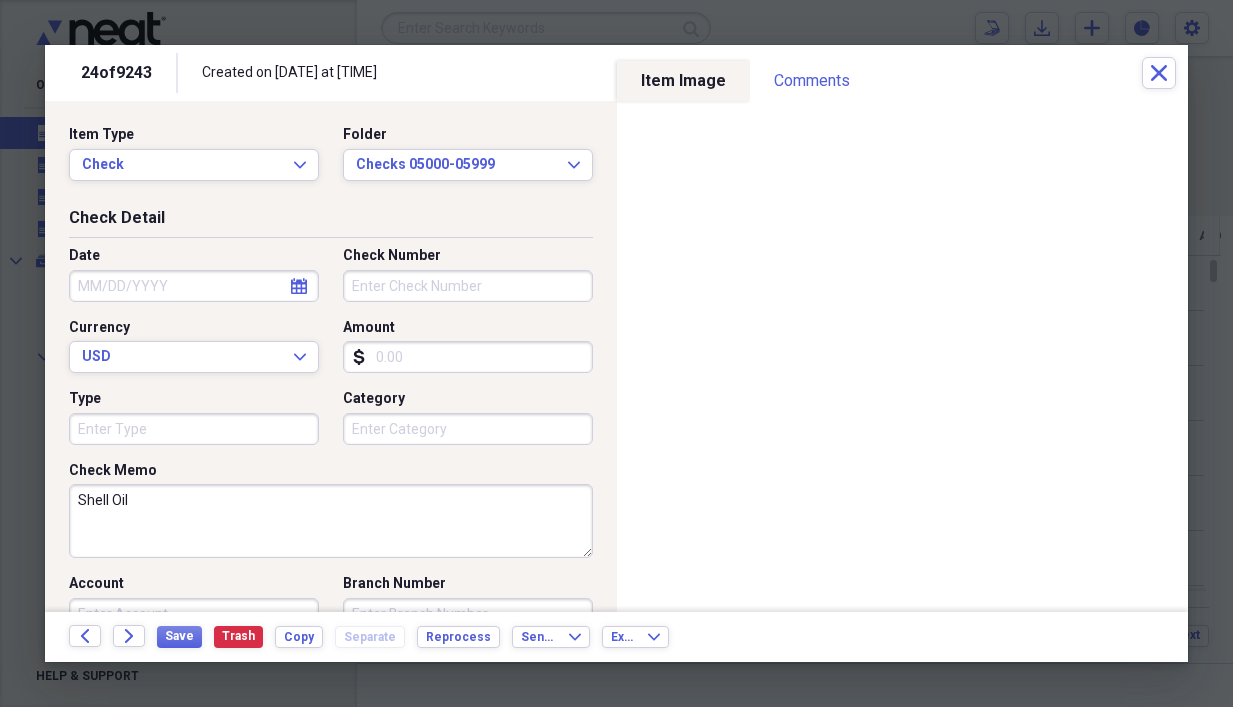type on "Shell Oil" 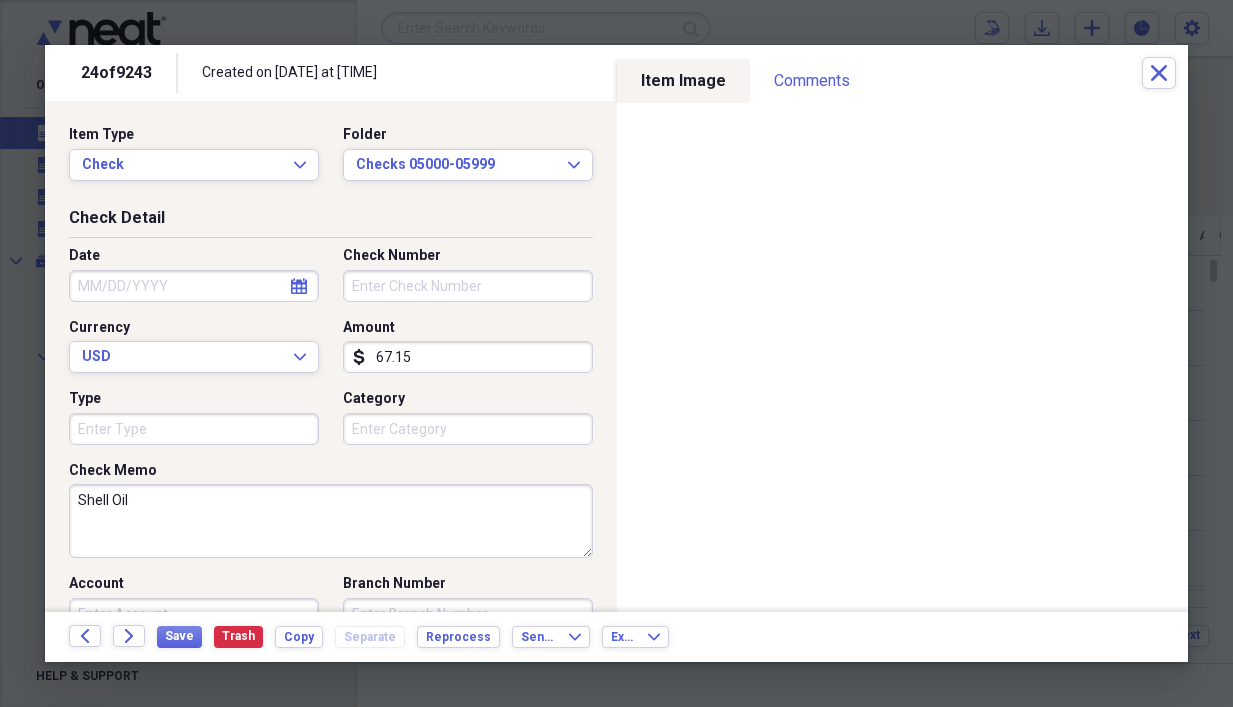 type on "67.15" 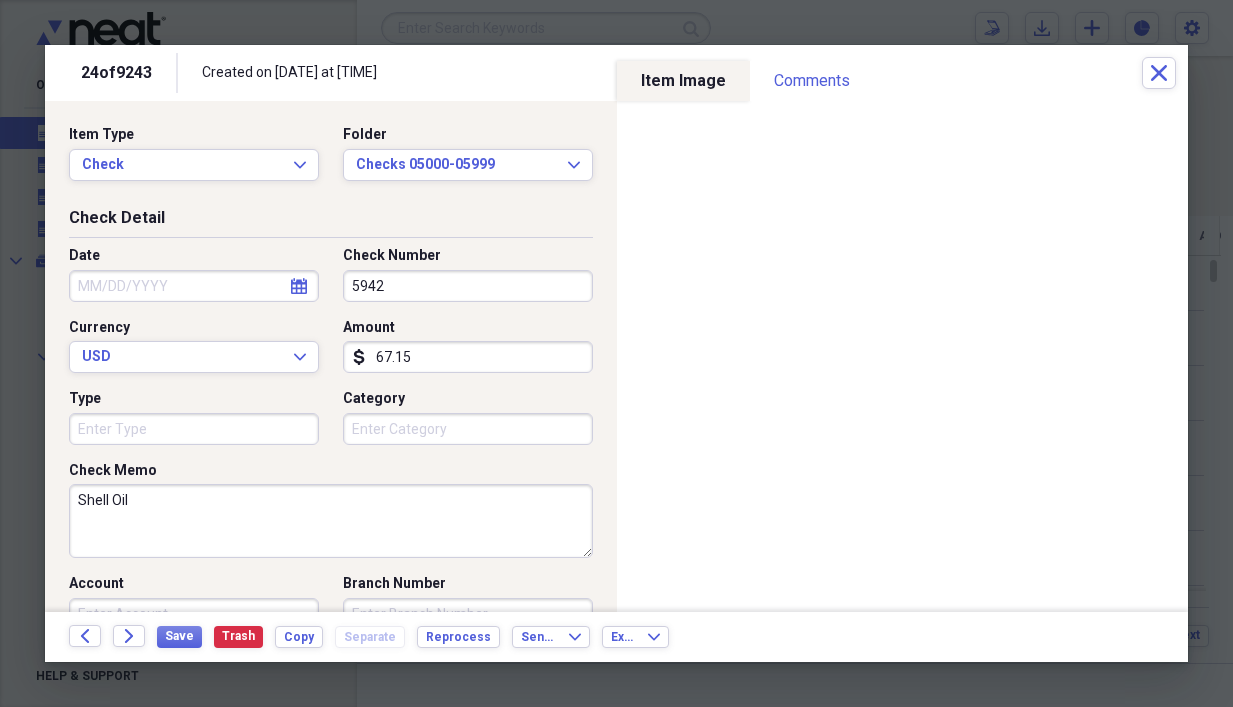 type on "5942" 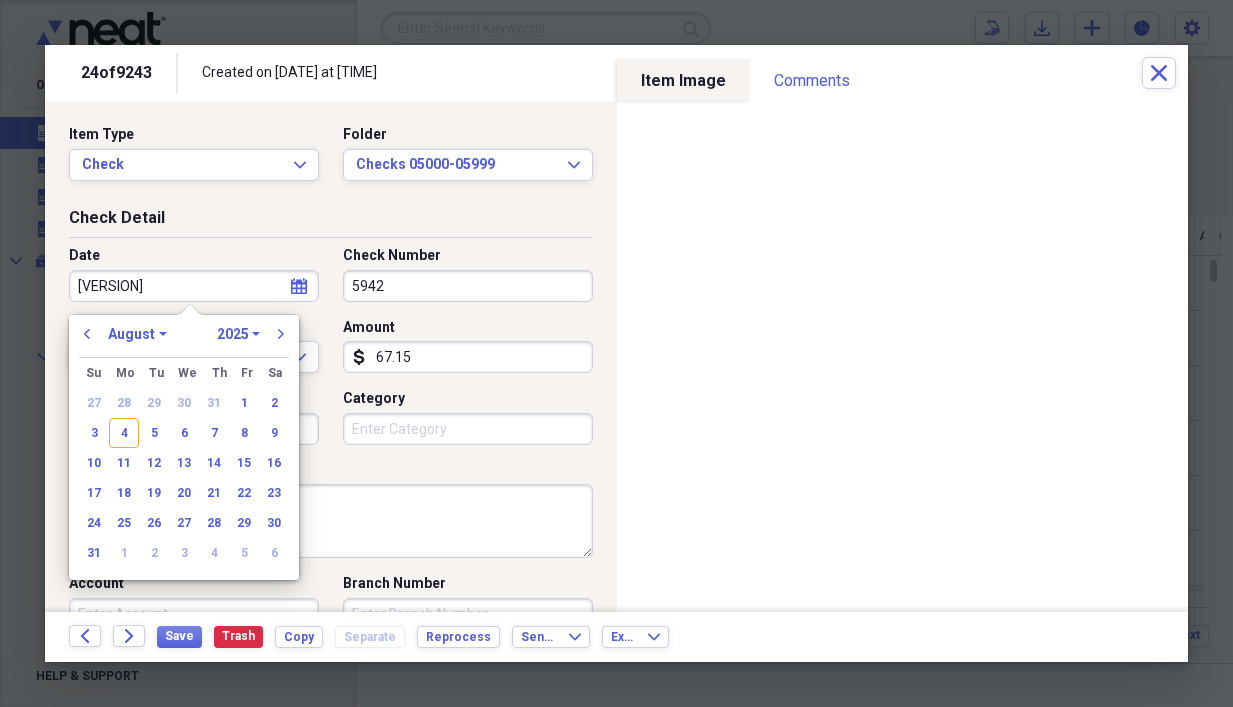 type on "[VERSION]" 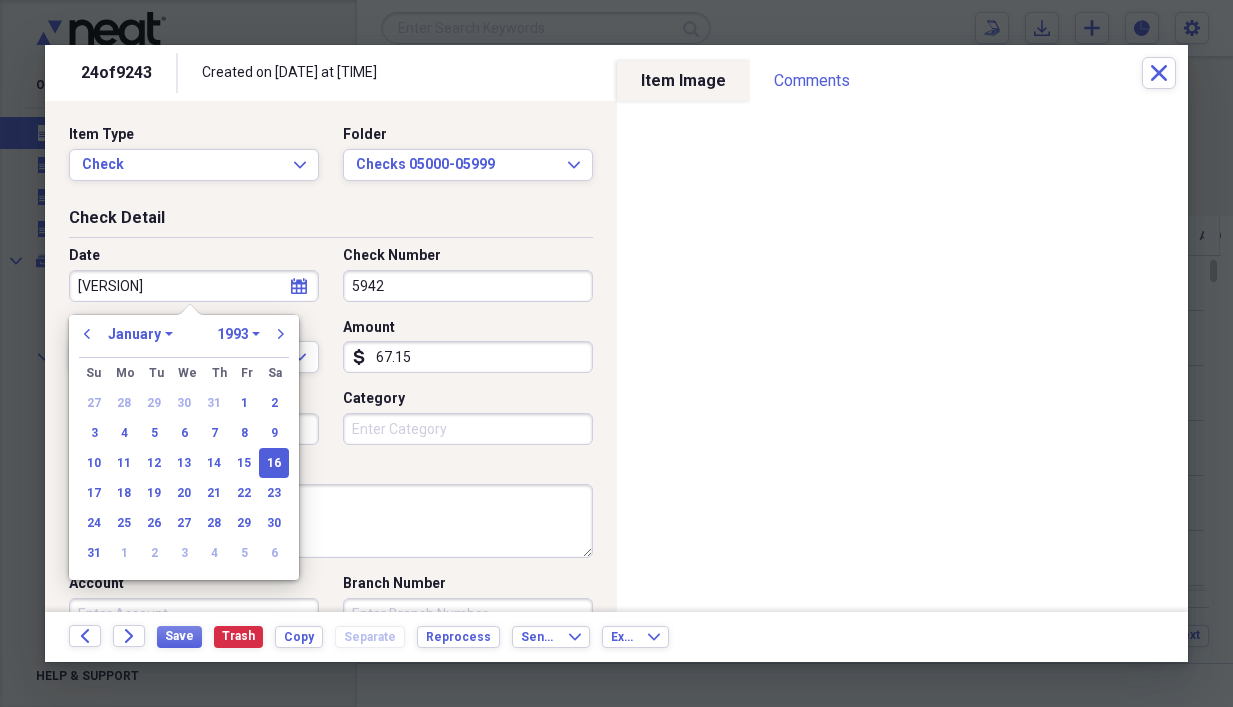 type on "[DATE]" 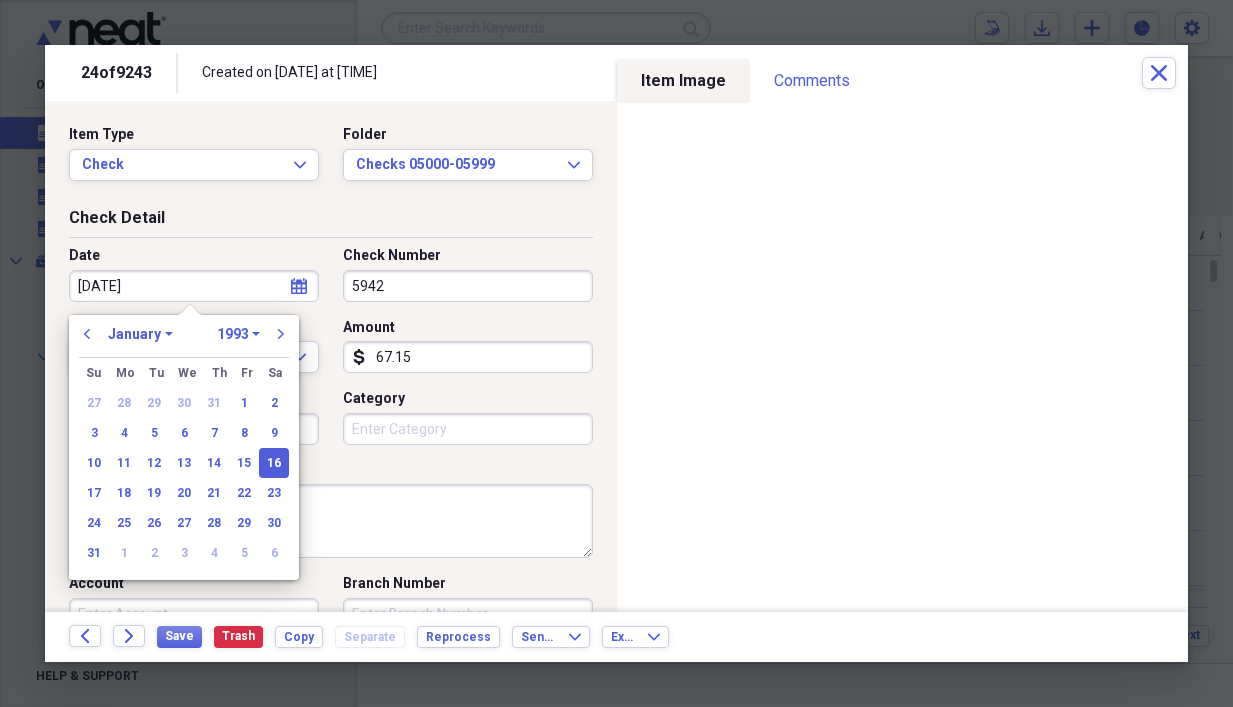 click on "Shell Oil" at bounding box center (331, 521) 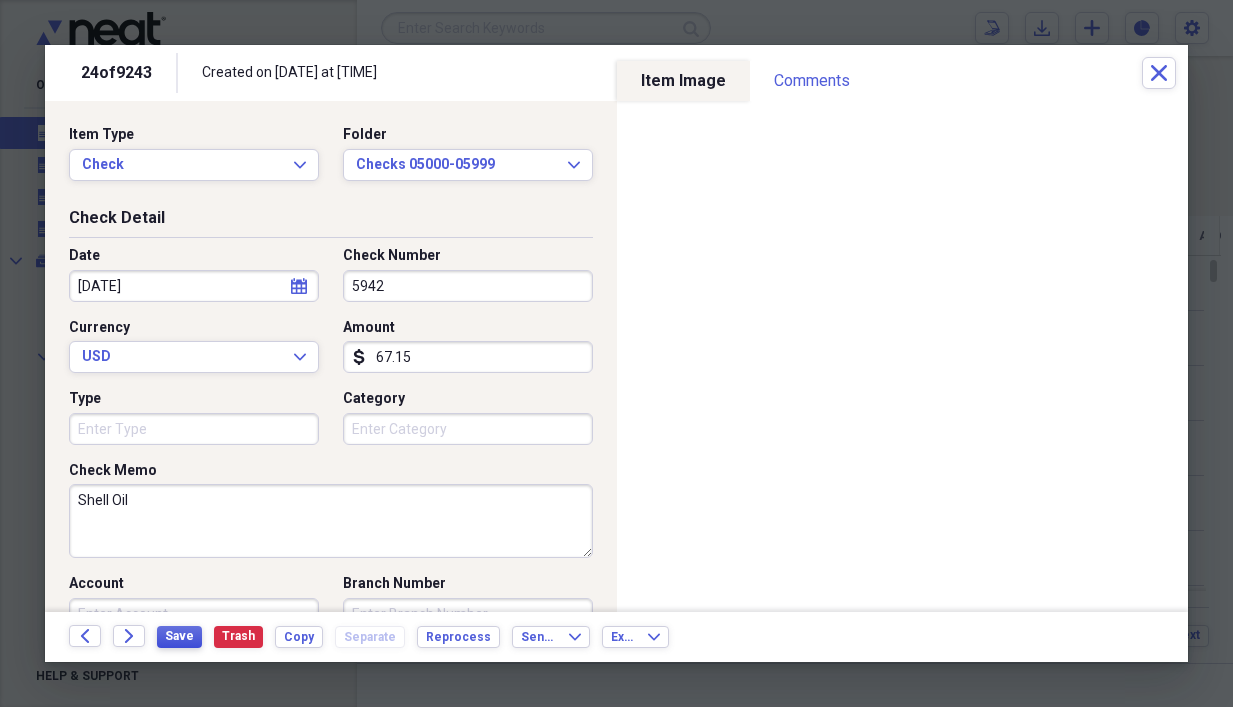 click on "Save" at bounding box center (179, 636) 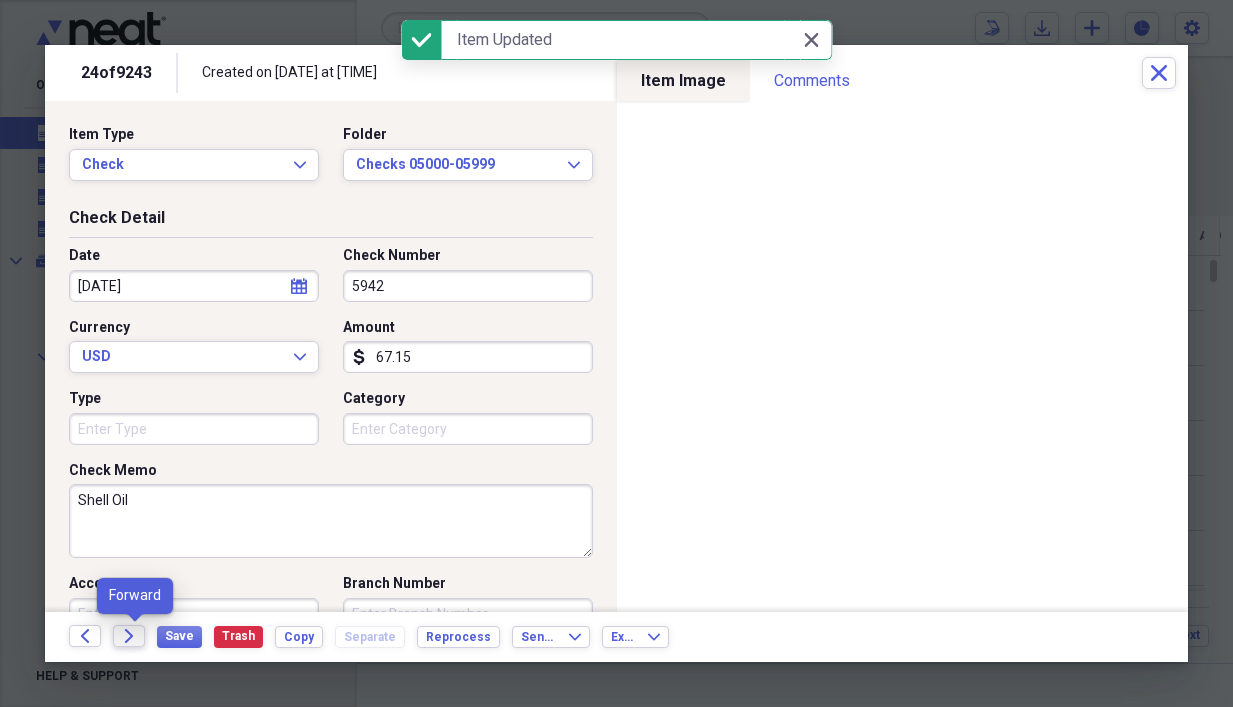 click on "Forward" 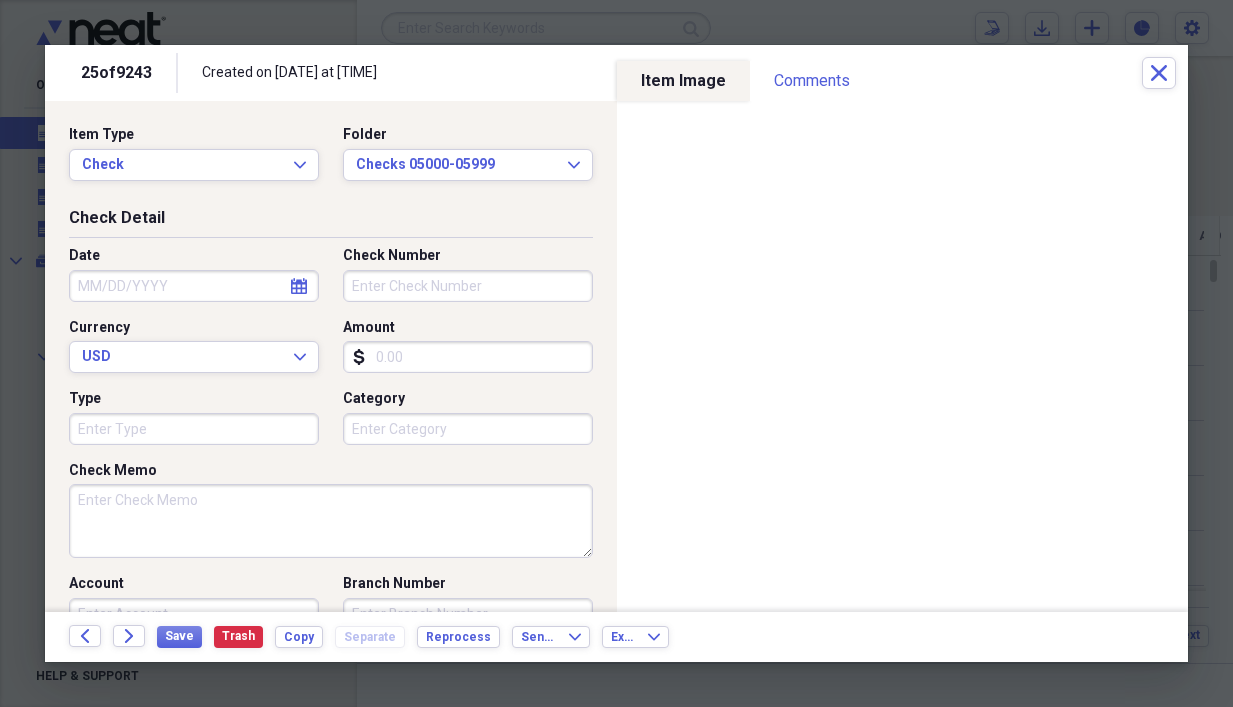 click on "Check Memo" at bounding box center [331, 521] 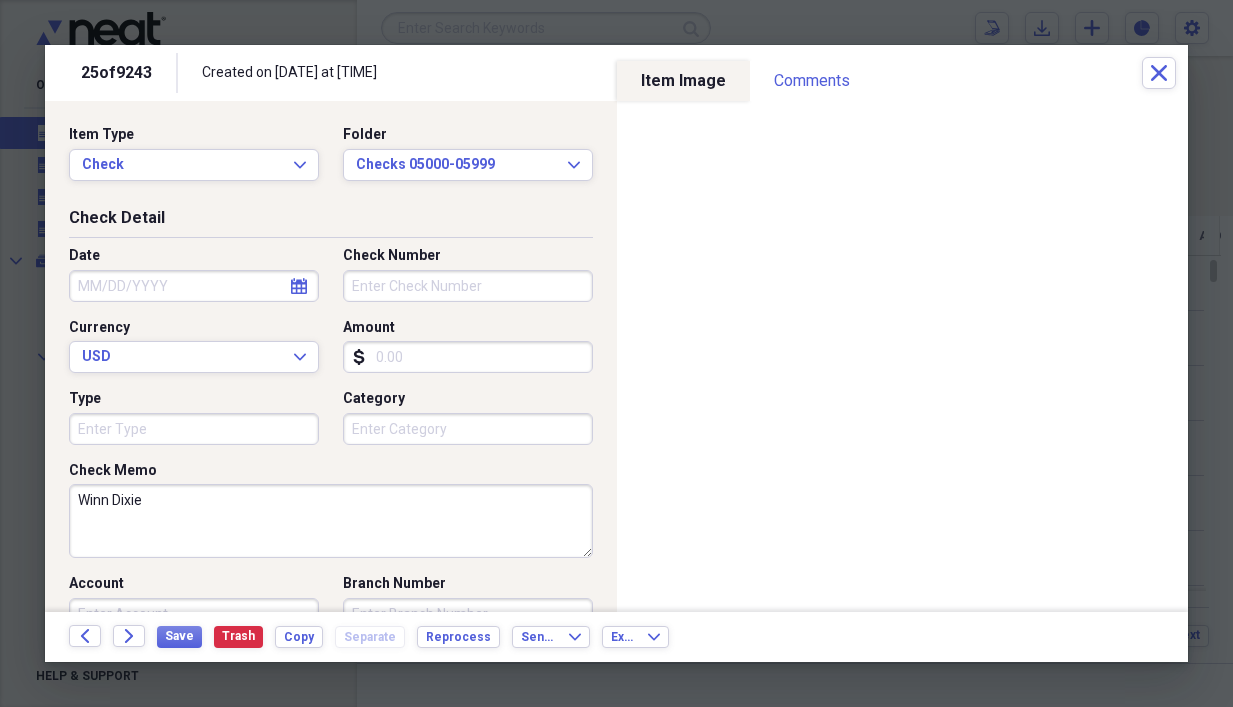 type on "Winn Dixie" 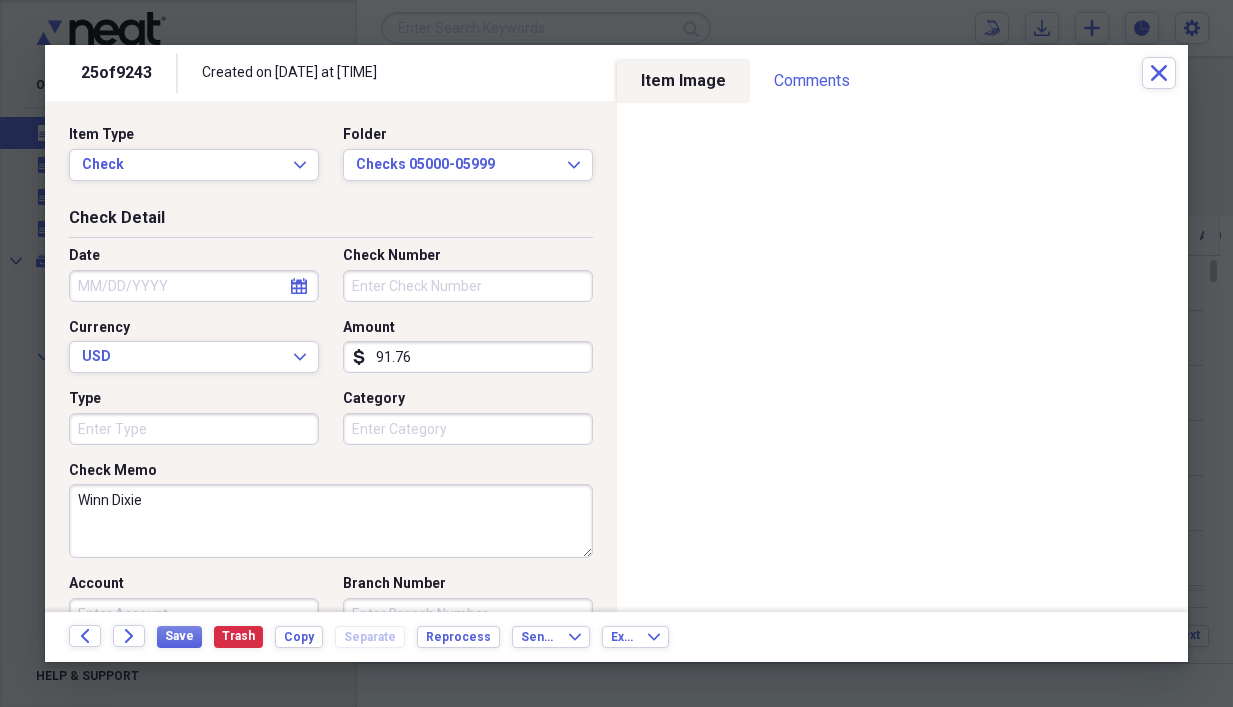type on "91.76" 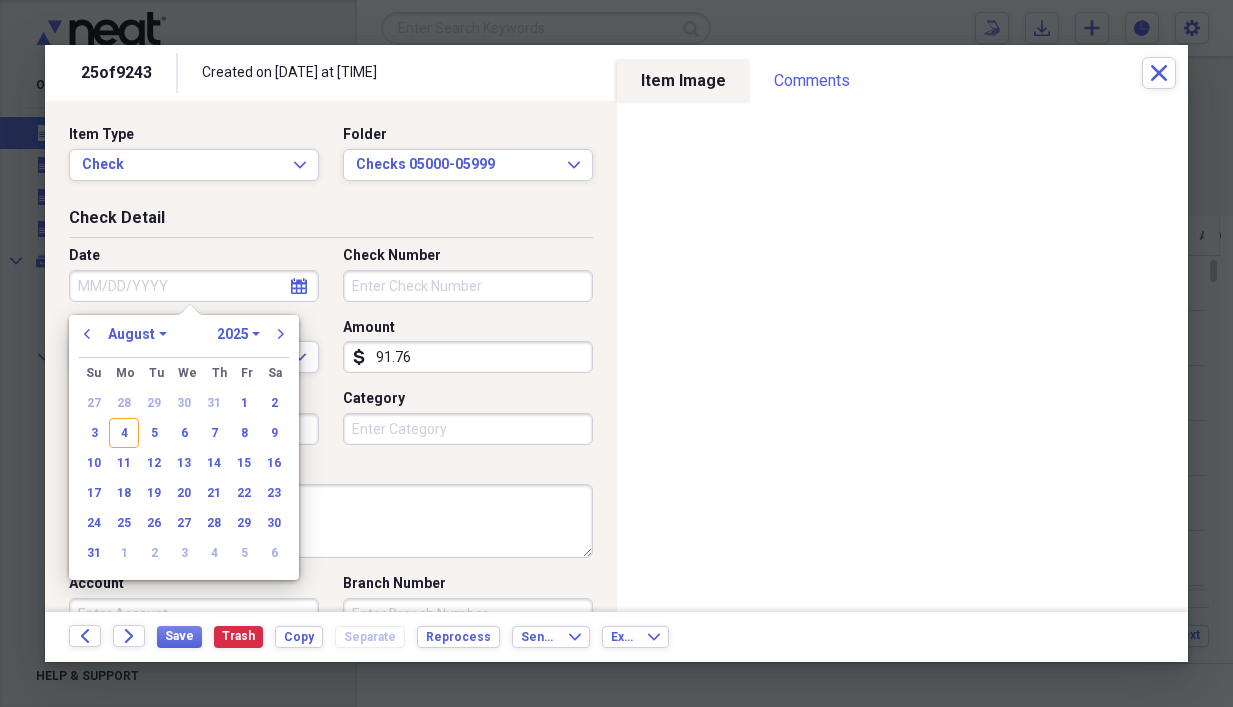 click on "Date" at bounding box center [194, 286] 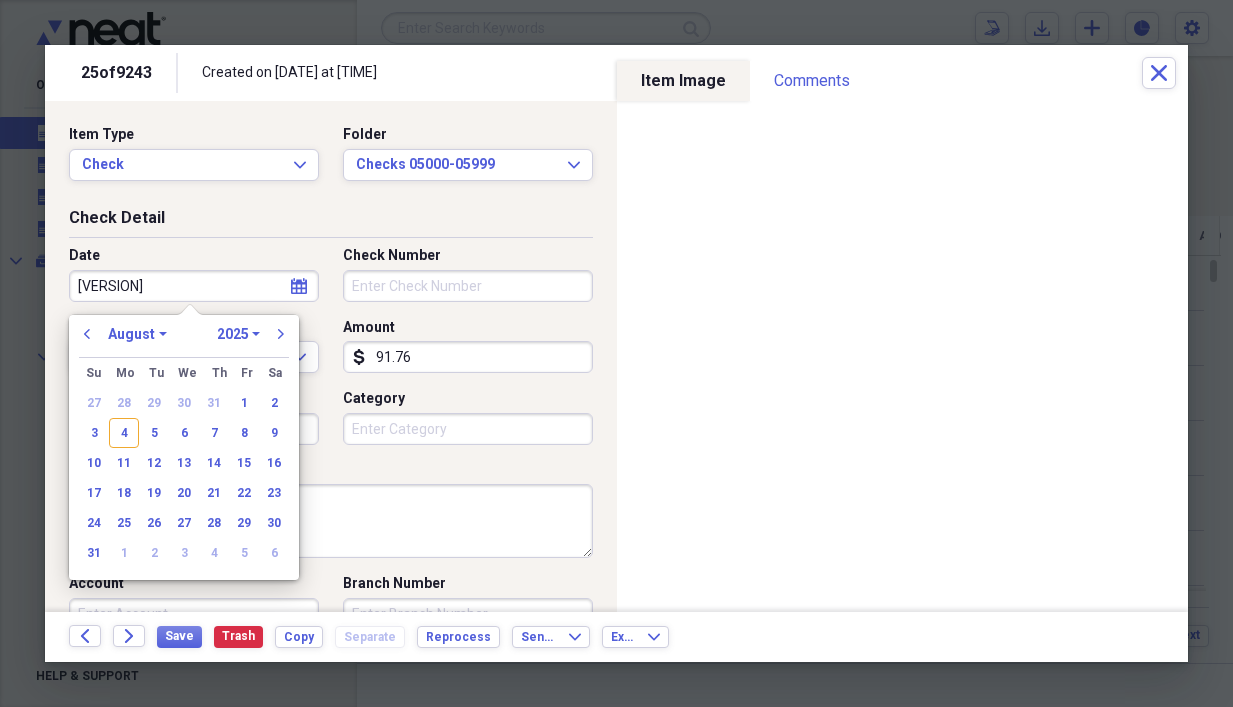 type on "[VERSION]" 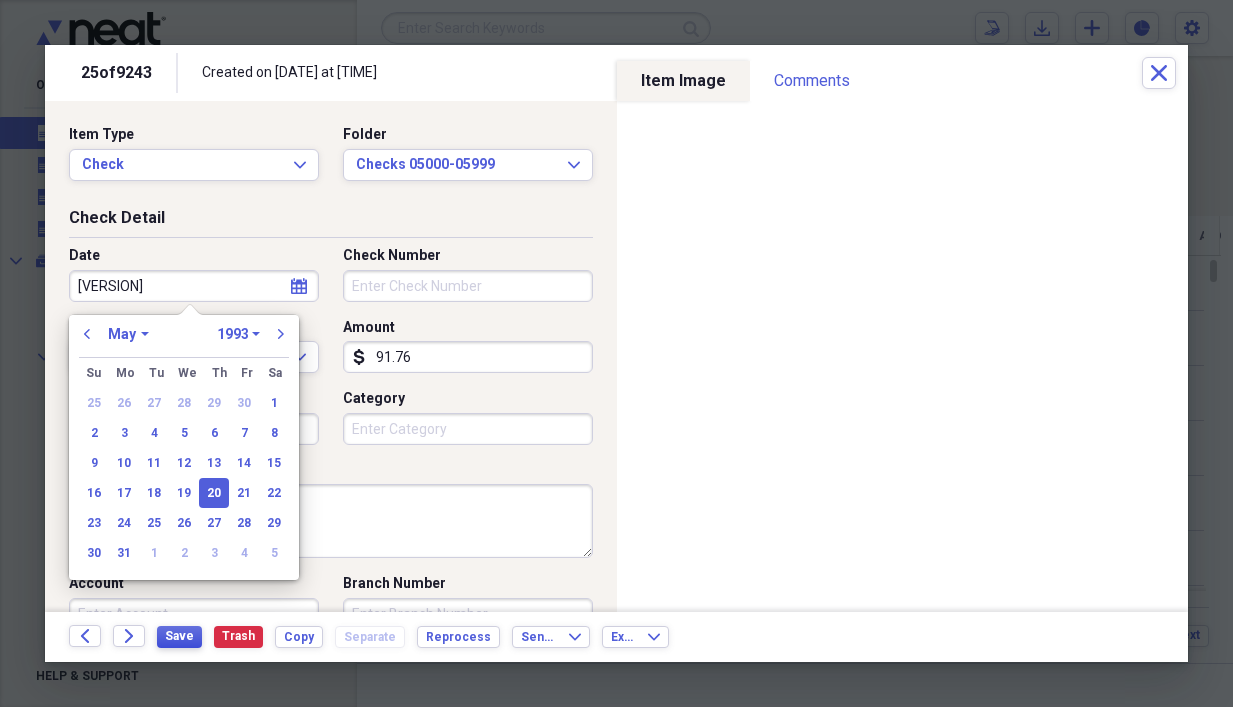 type on "[DATE]" 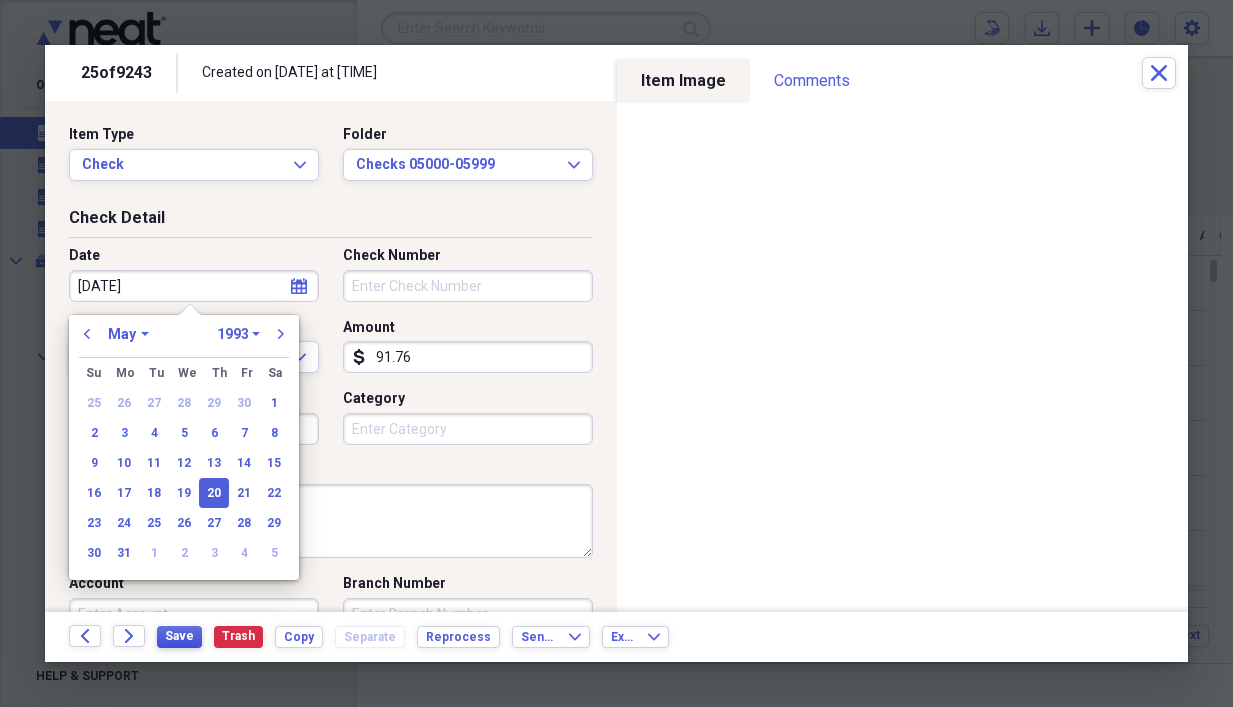 click on "Save" at bounding box center (179, 636) 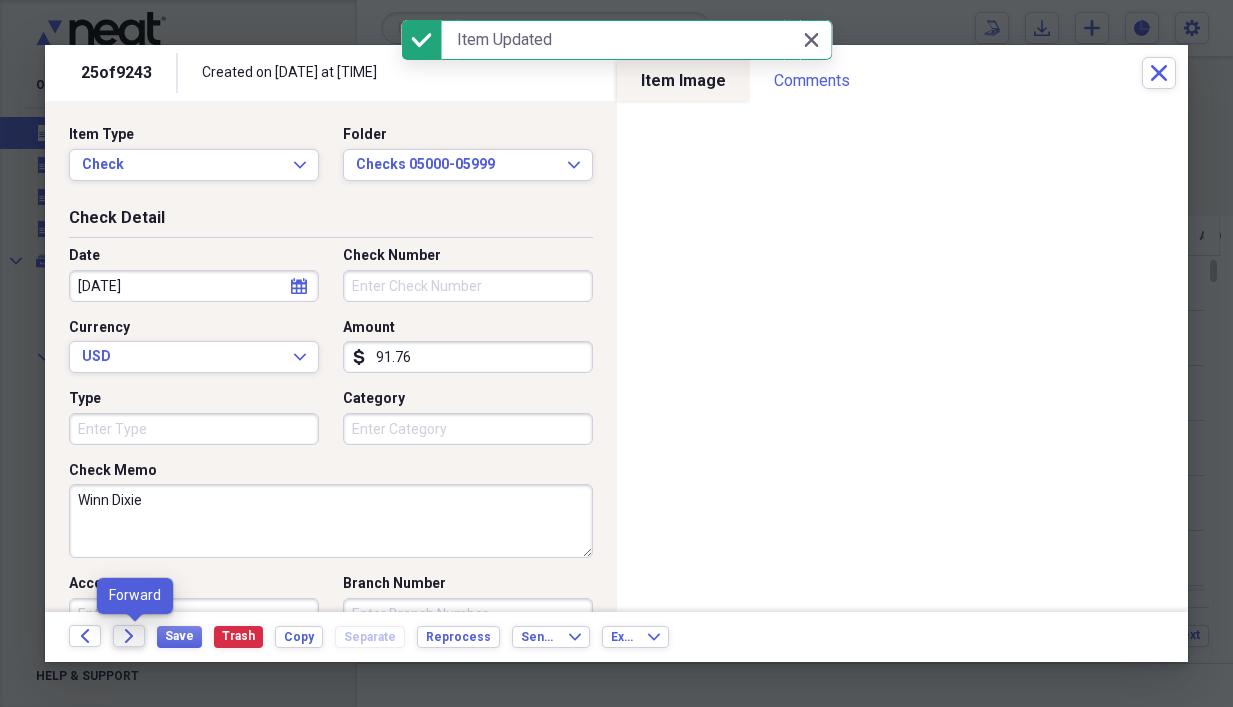 click on "Forward" 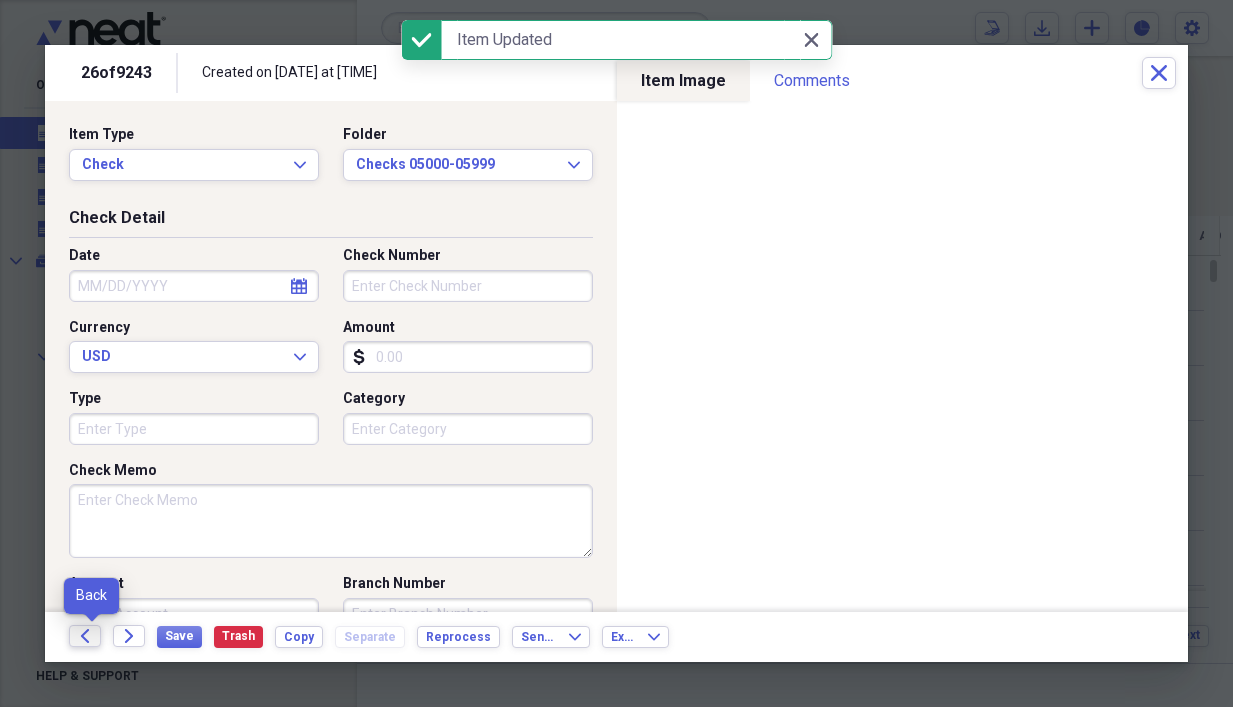 click on "Back" at bounding box center [85, 636] 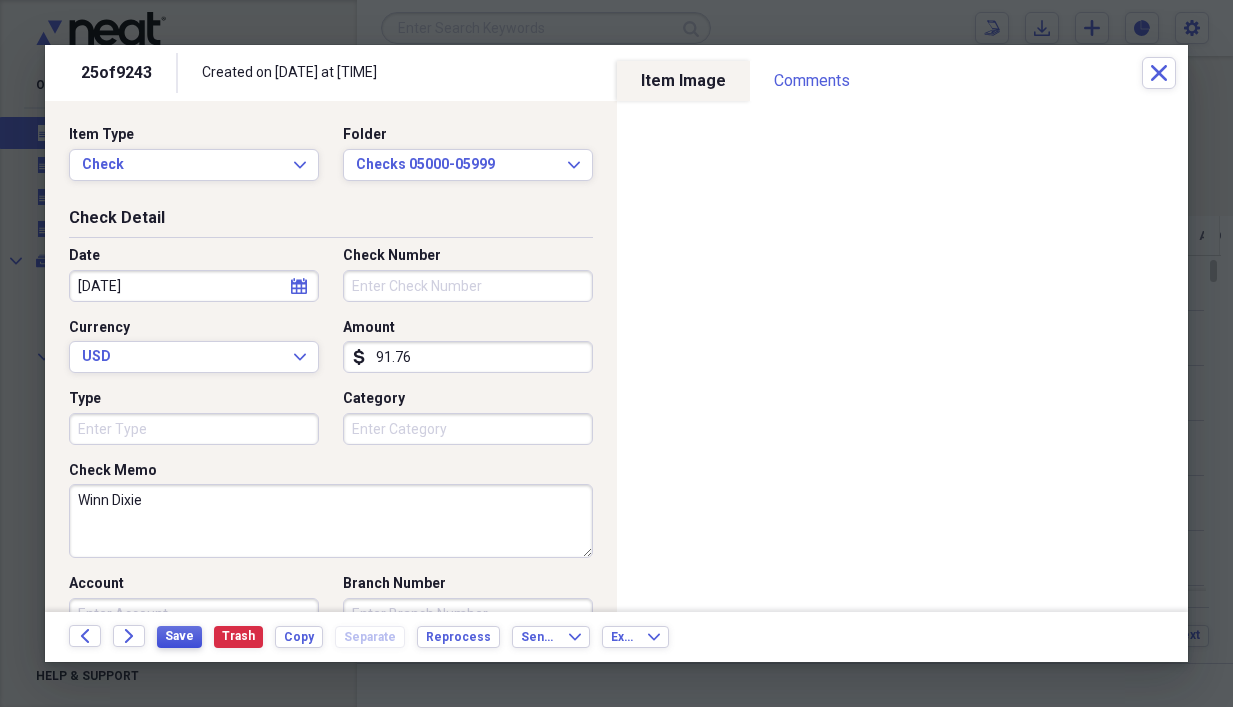 click on "Save" at bounding box center (179, 636) 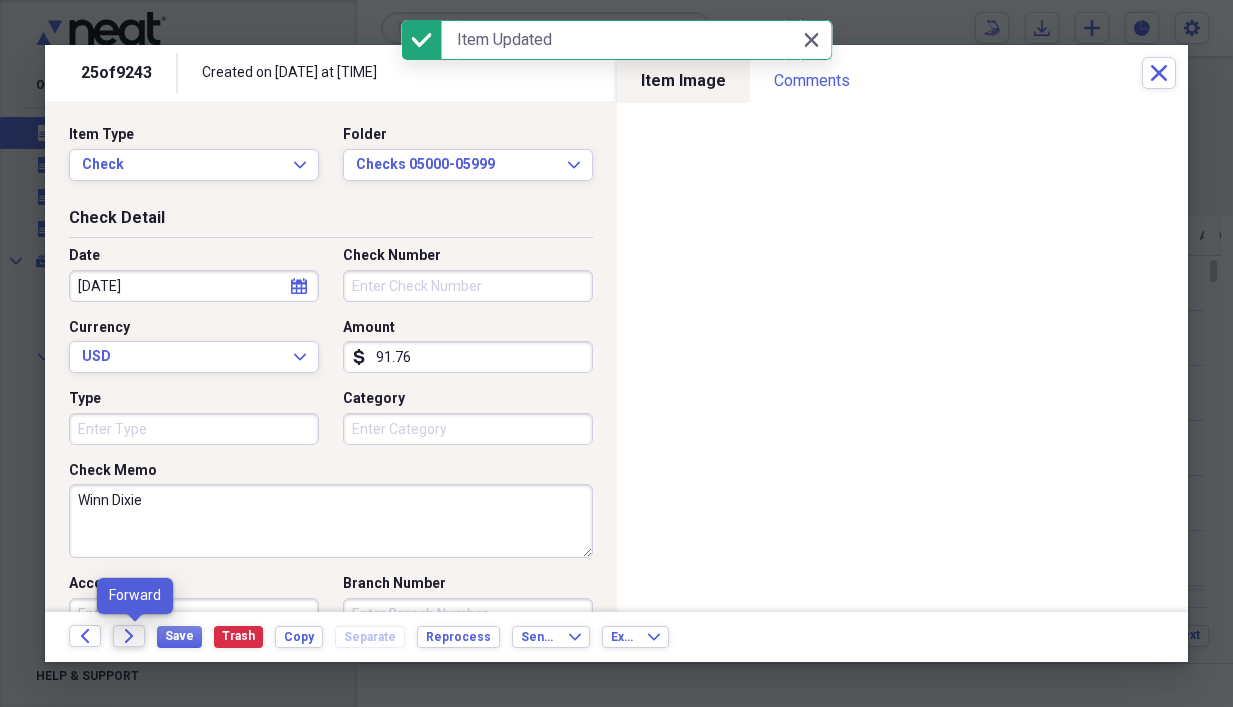 click 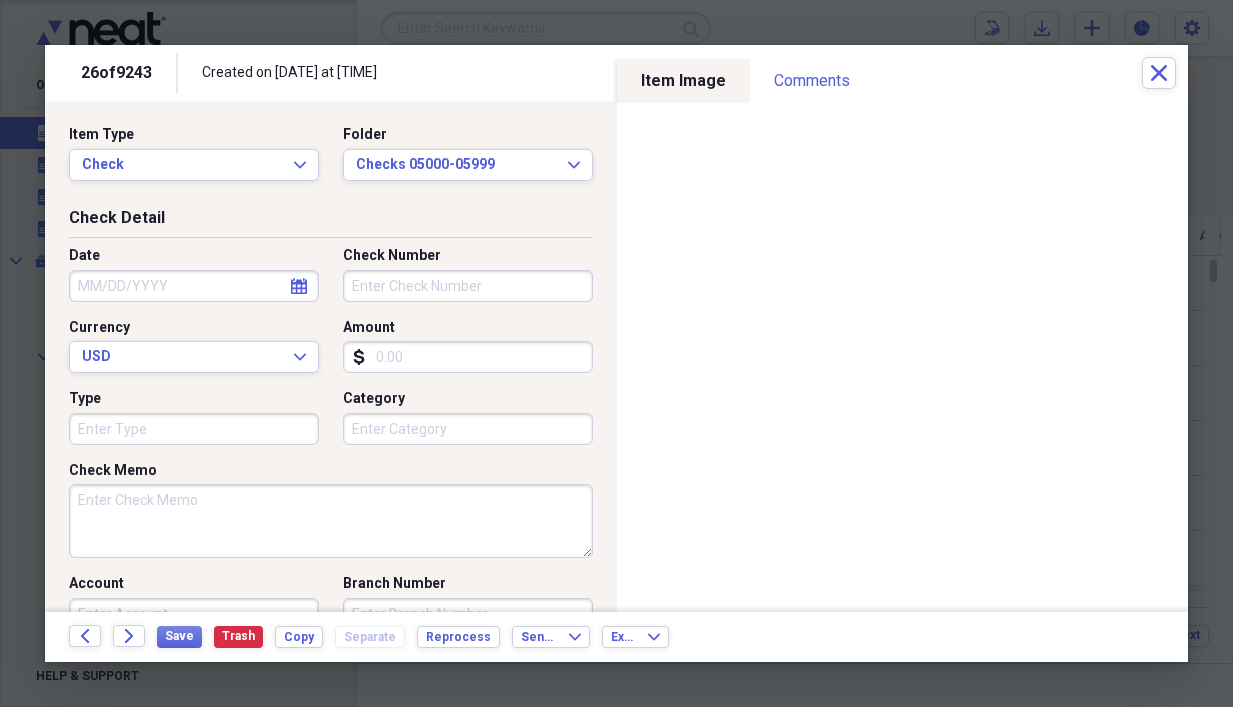 click on "Check Memo" at bounding box center (331, 521) 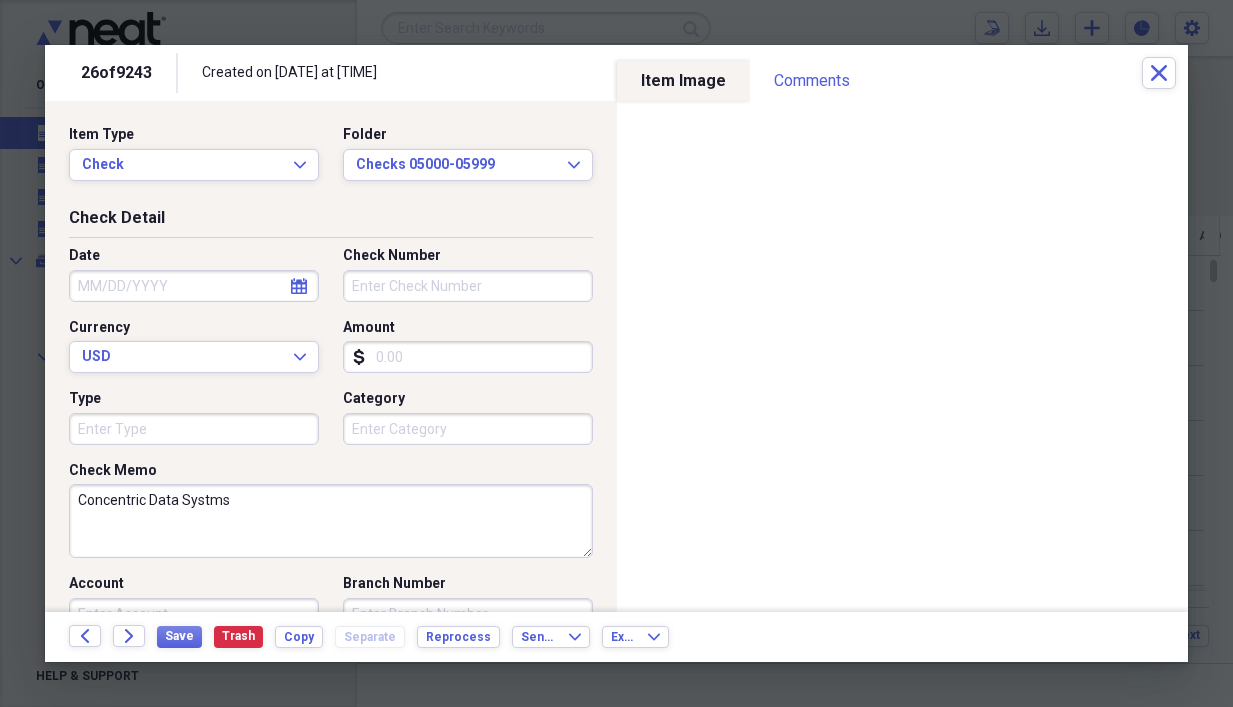 click on "Concentric Data Systms" at bounding box center [331, 521] 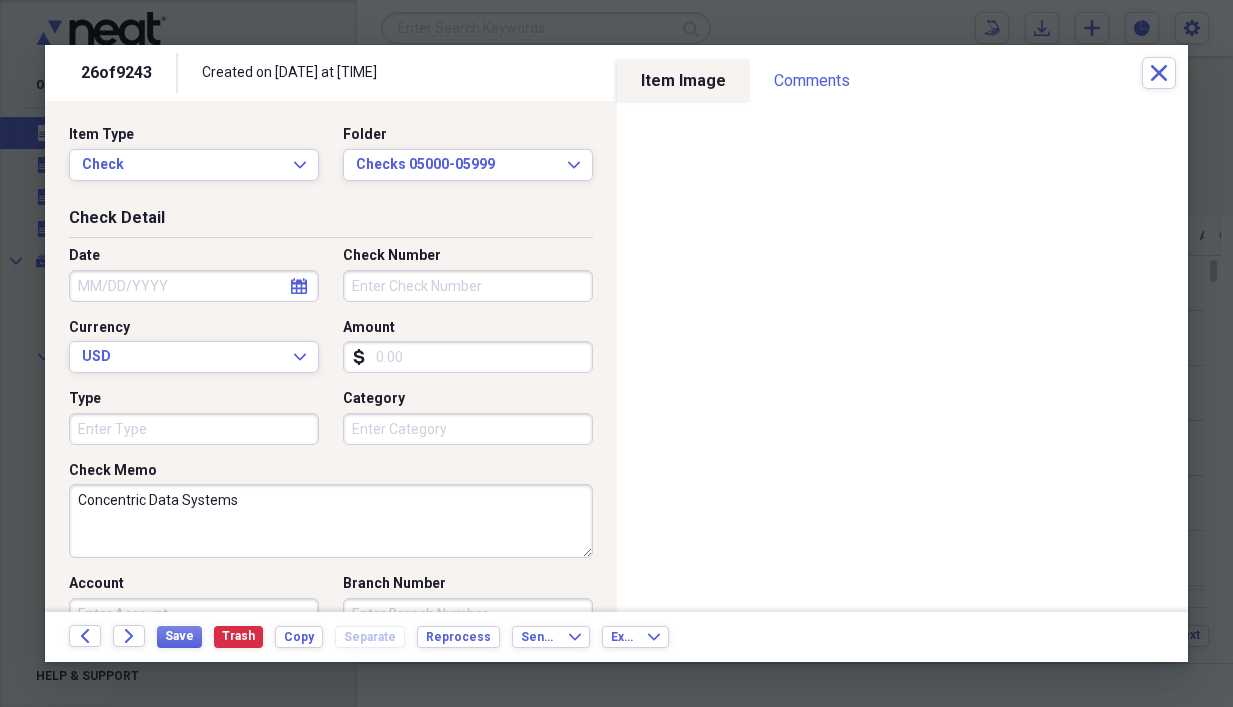 type on "Concentric Data Systems" 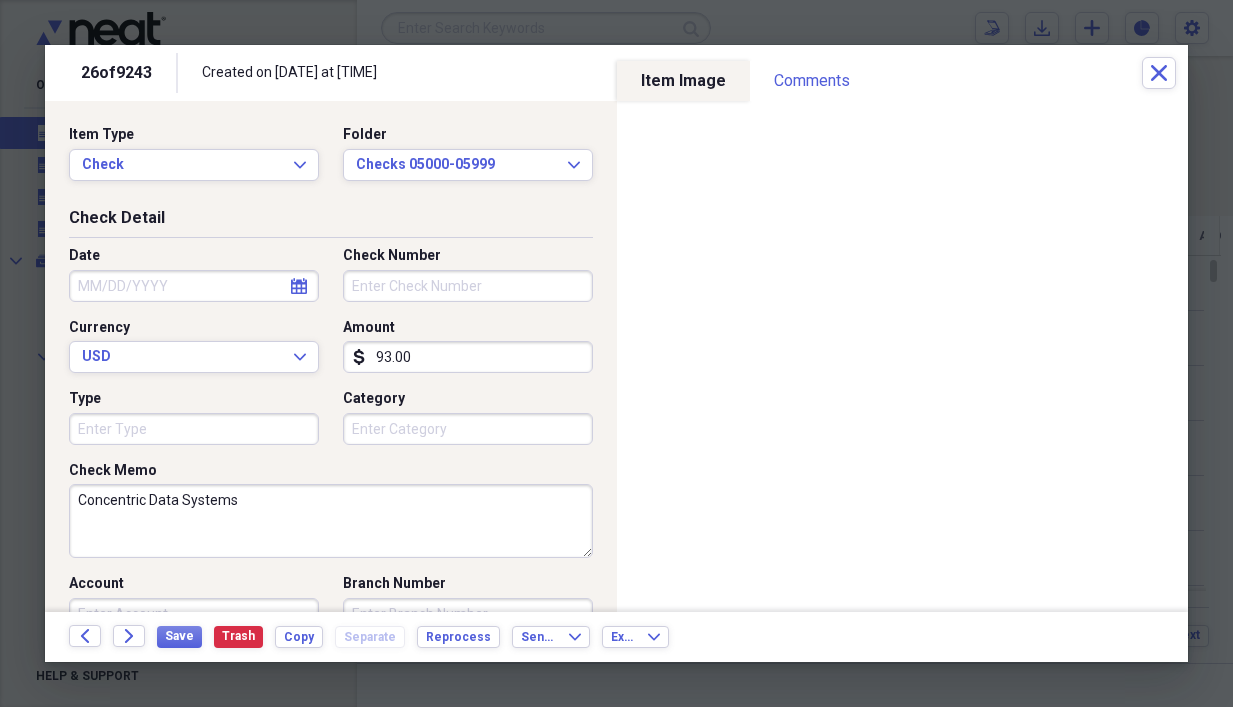 type on "93.00" 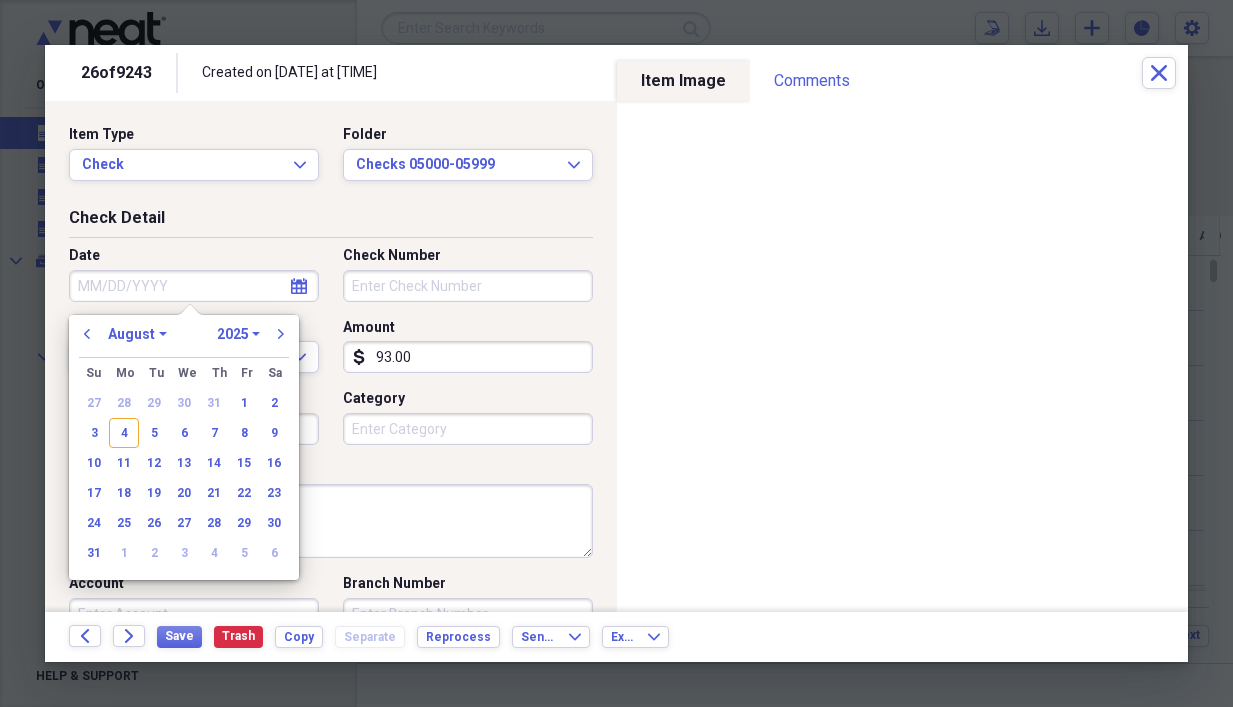 click on "Date" at bounding box center [194, 286] 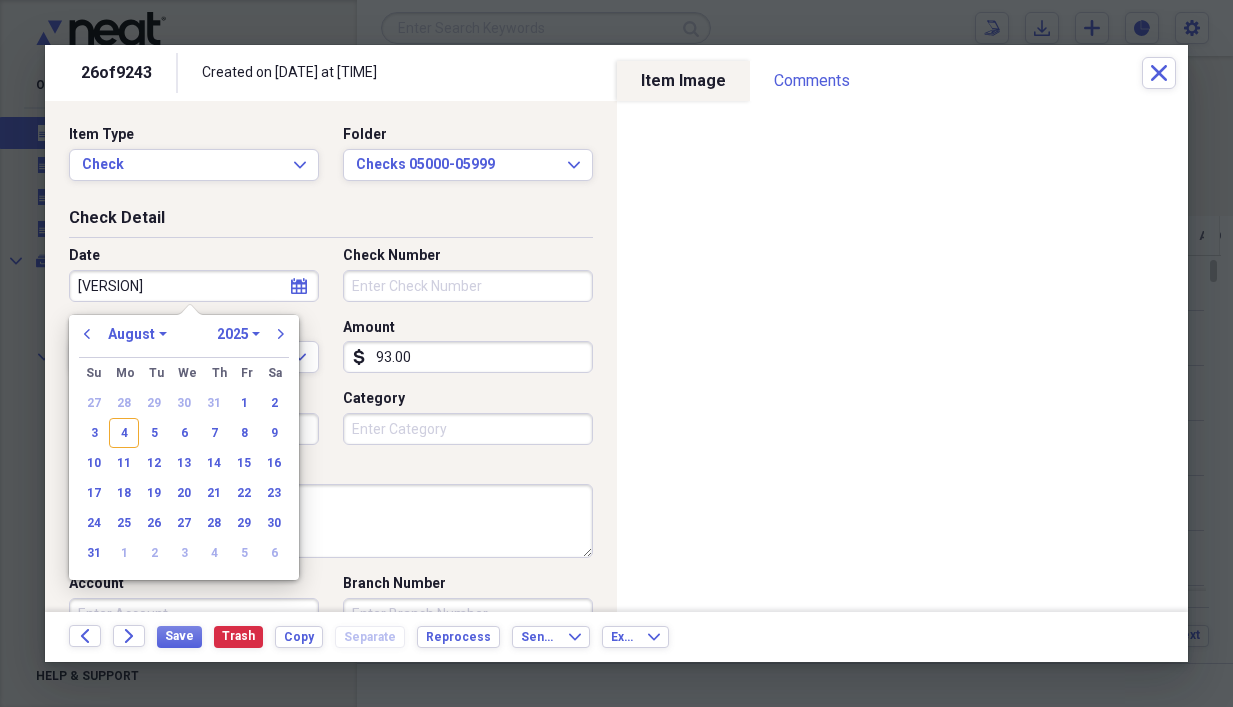 type on "[VERSION]" 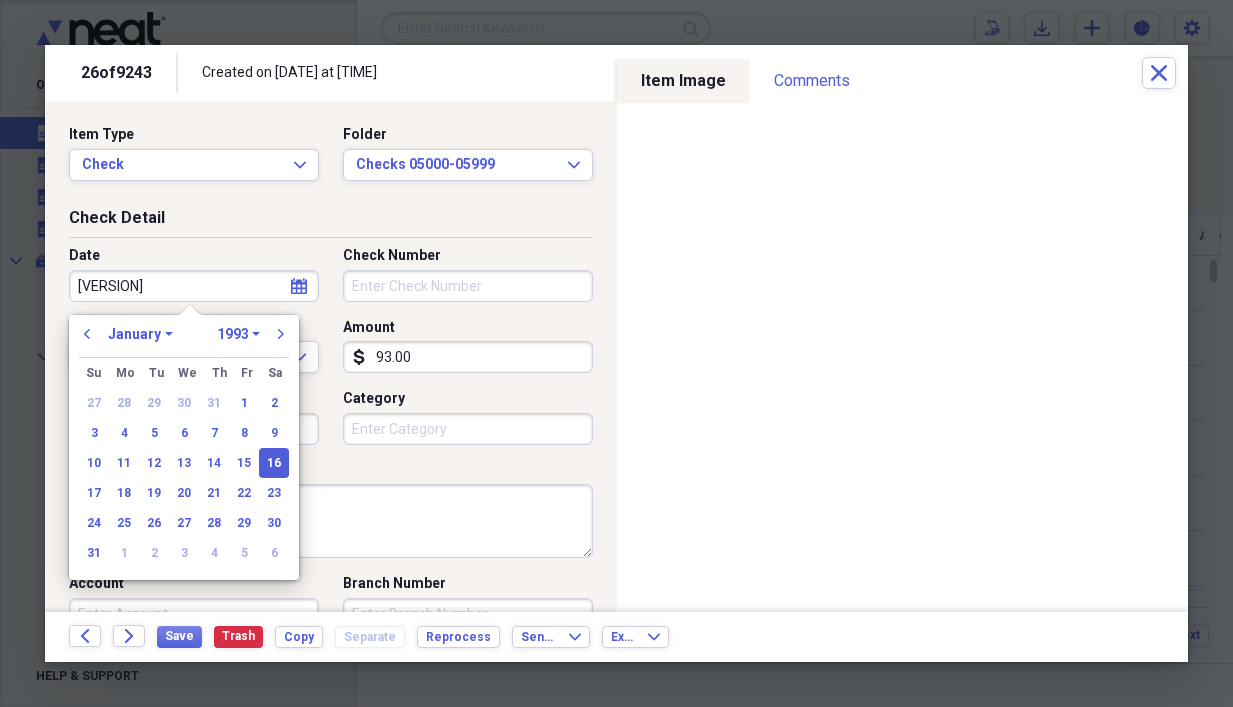 type on "[DATE]" 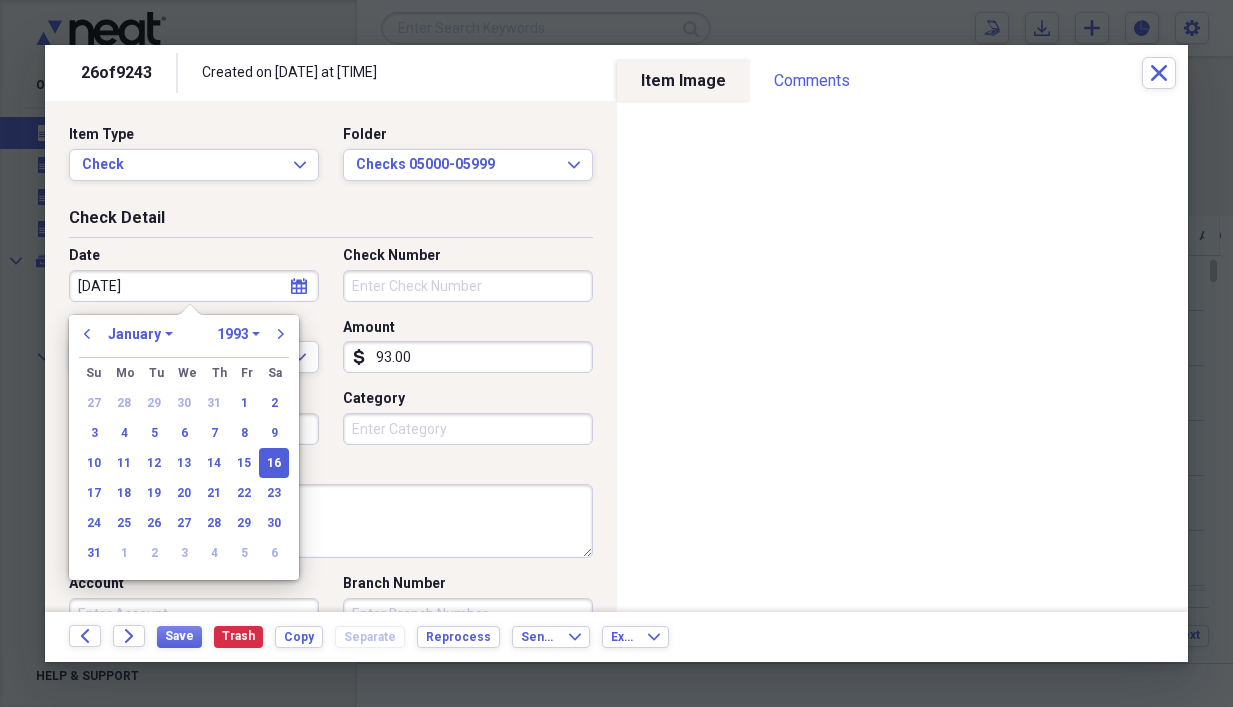 click on "Concentric Data Systems" at bounding box center (331, 521) 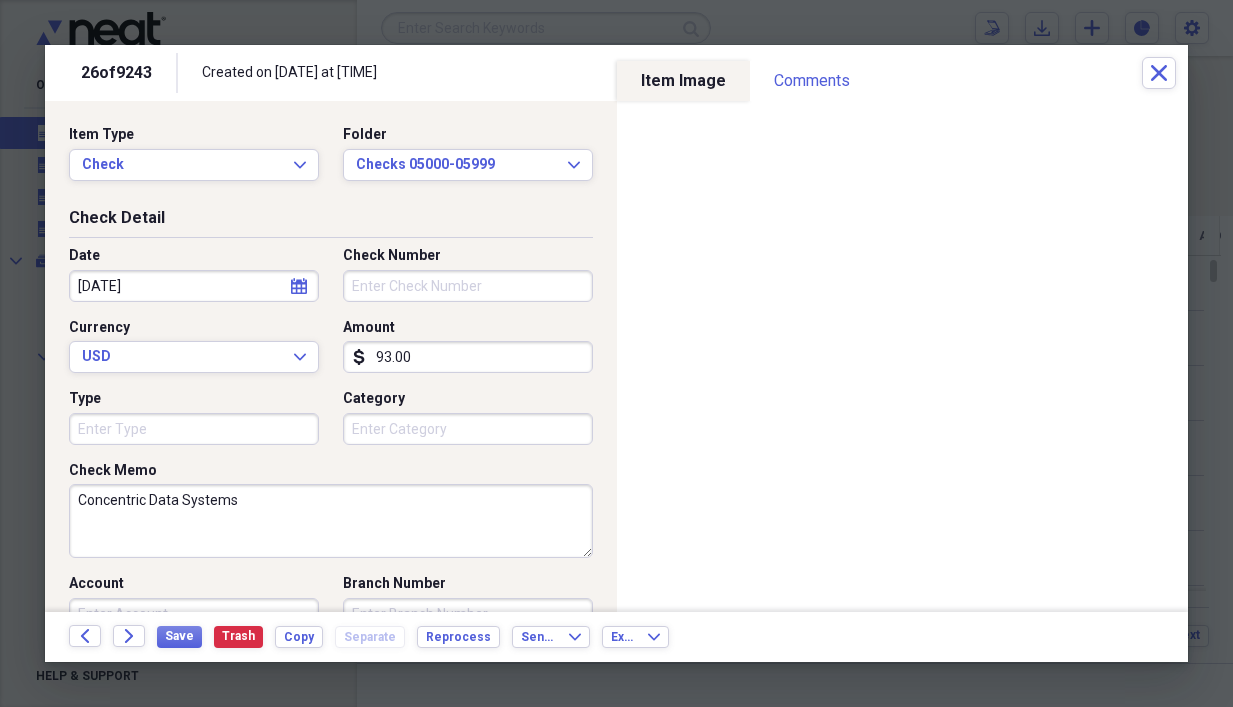 click on "Check Number" at bounding box center (468, 286) 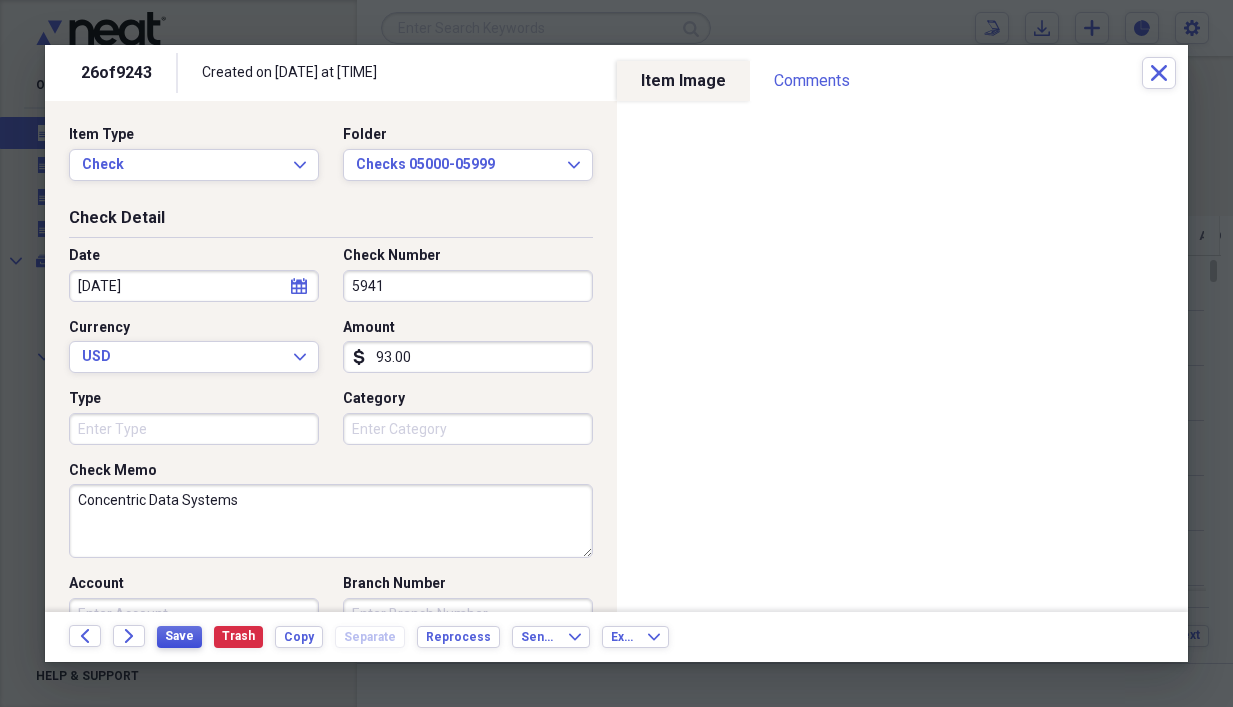 type on "5941" 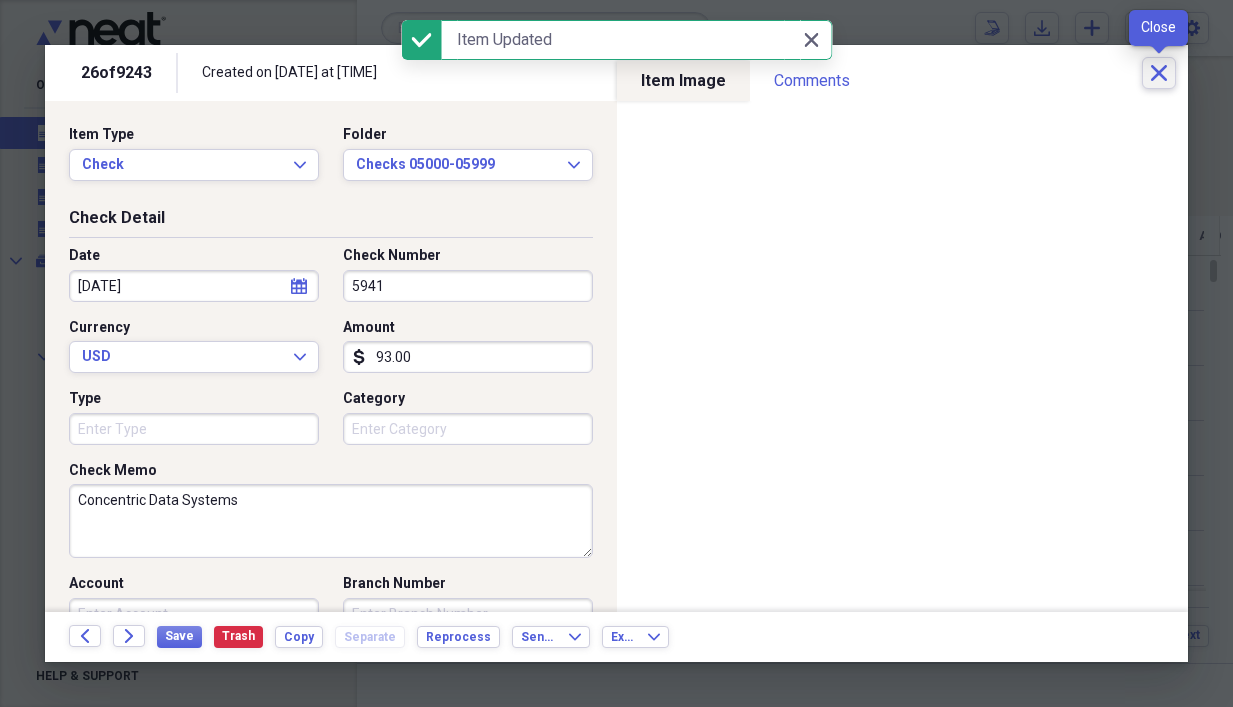 click on "Close" at bounding box center (1159, 73) 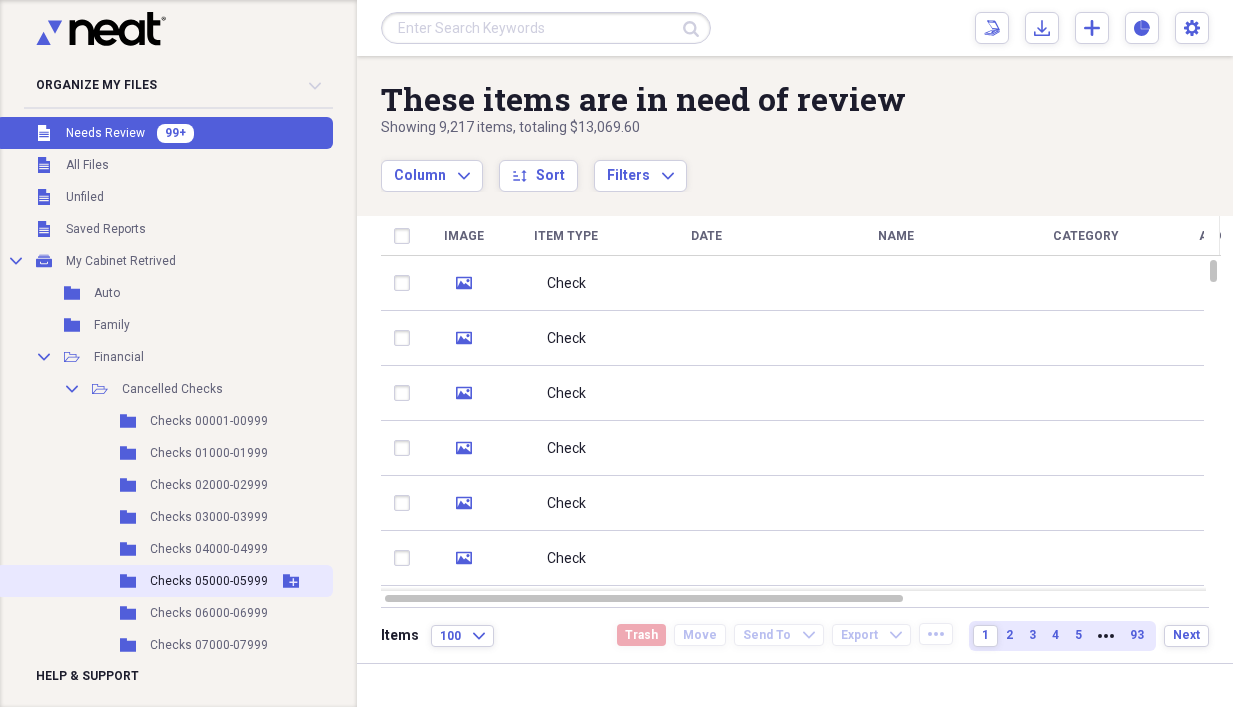 click on "Checks 05000-05999" at bounding box center (209, 581) 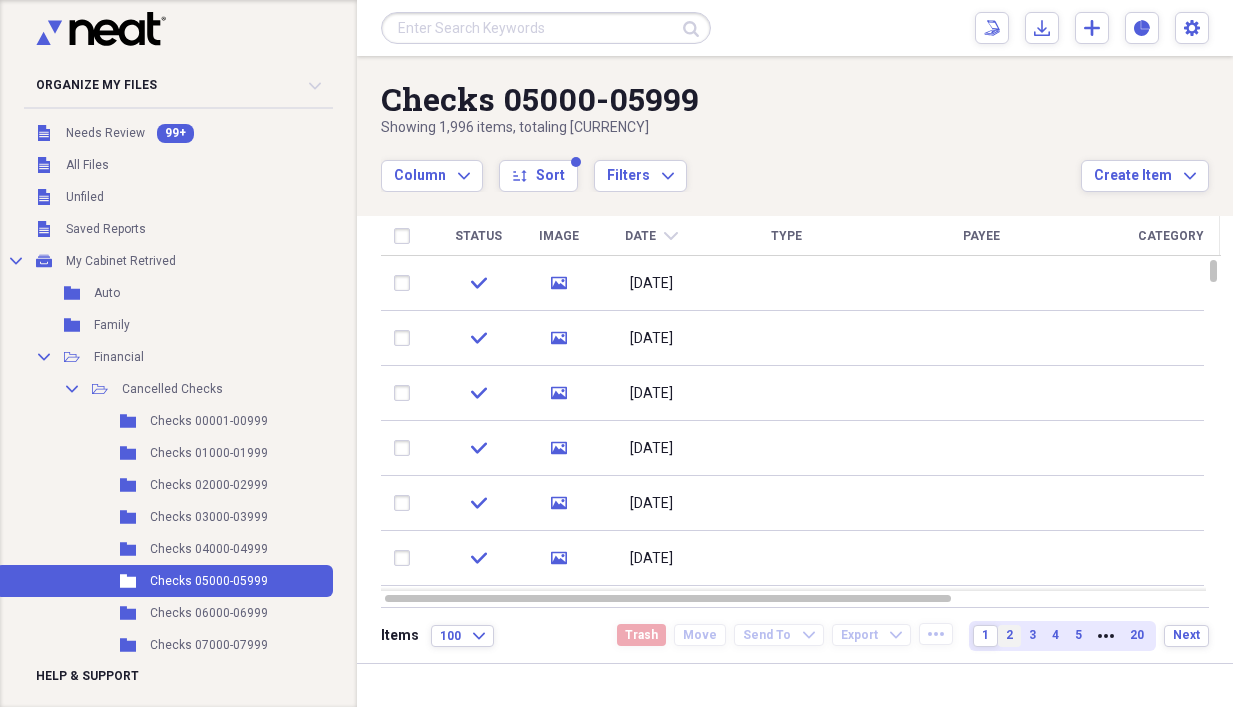 click on "2" at bounding box center [1009, 635] 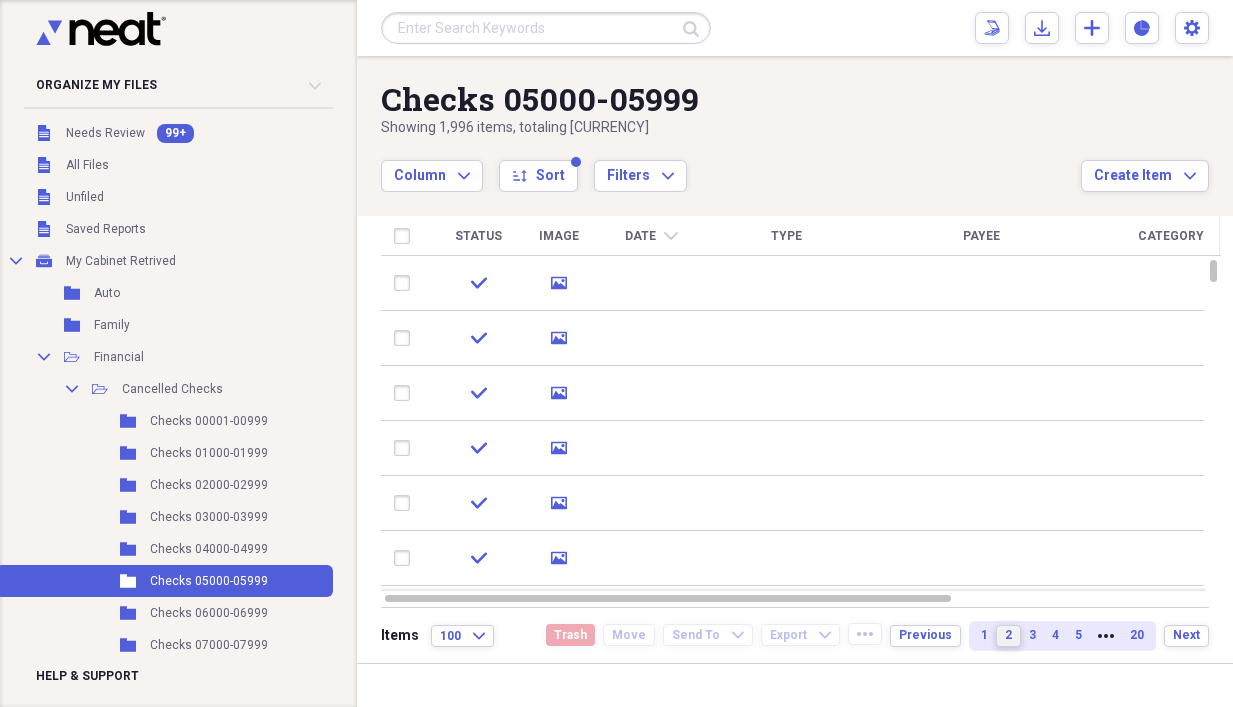 click on "2" at bounding box center [1008, 635] 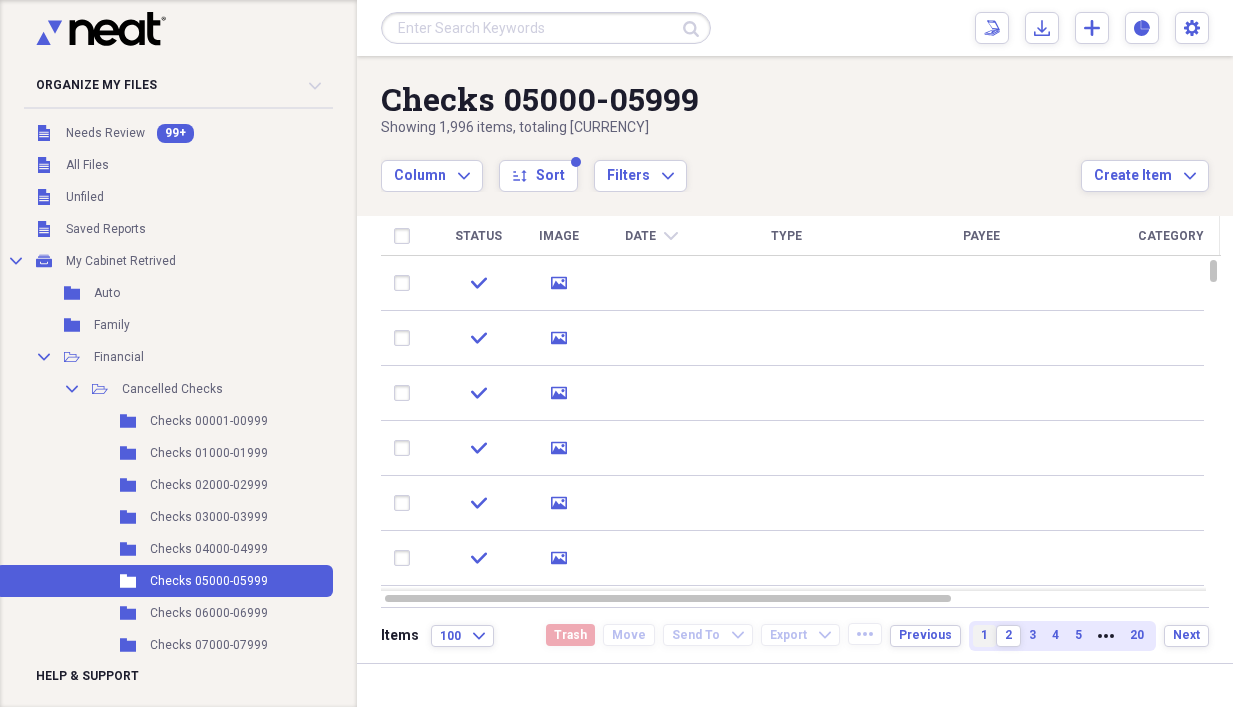 click on "1" at bounding box center [984, 635] 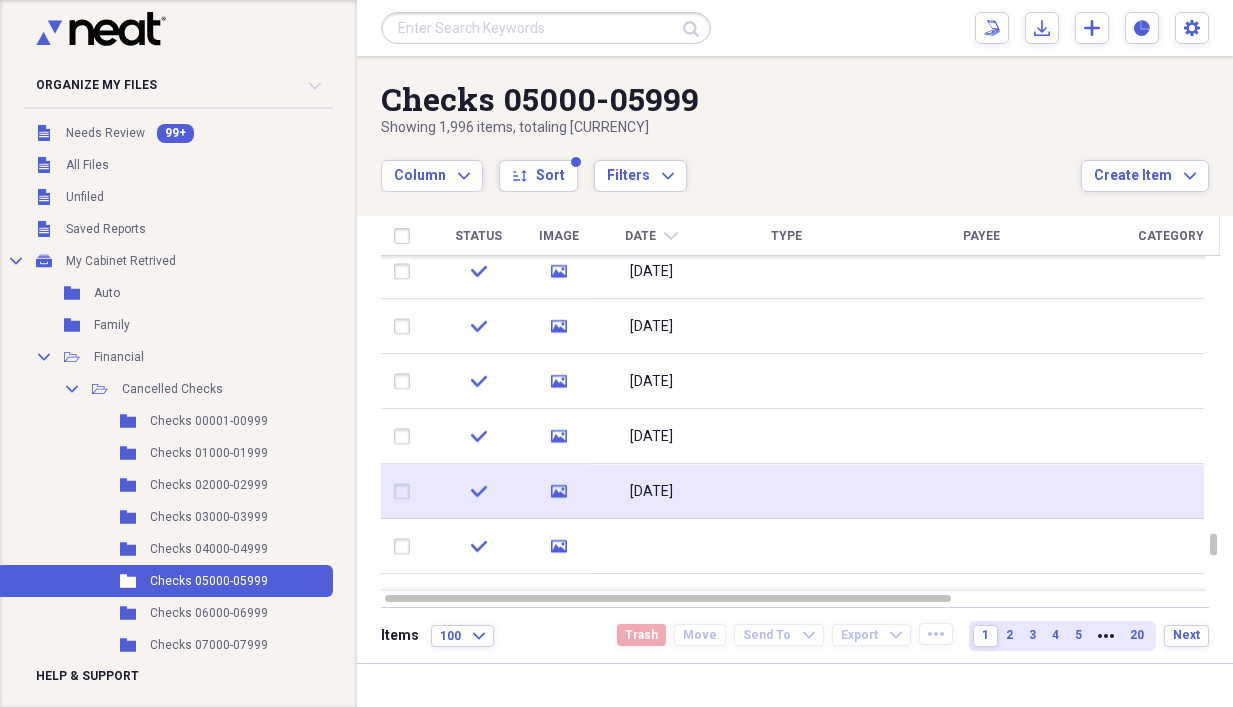 click at bounding box center [786, 491] 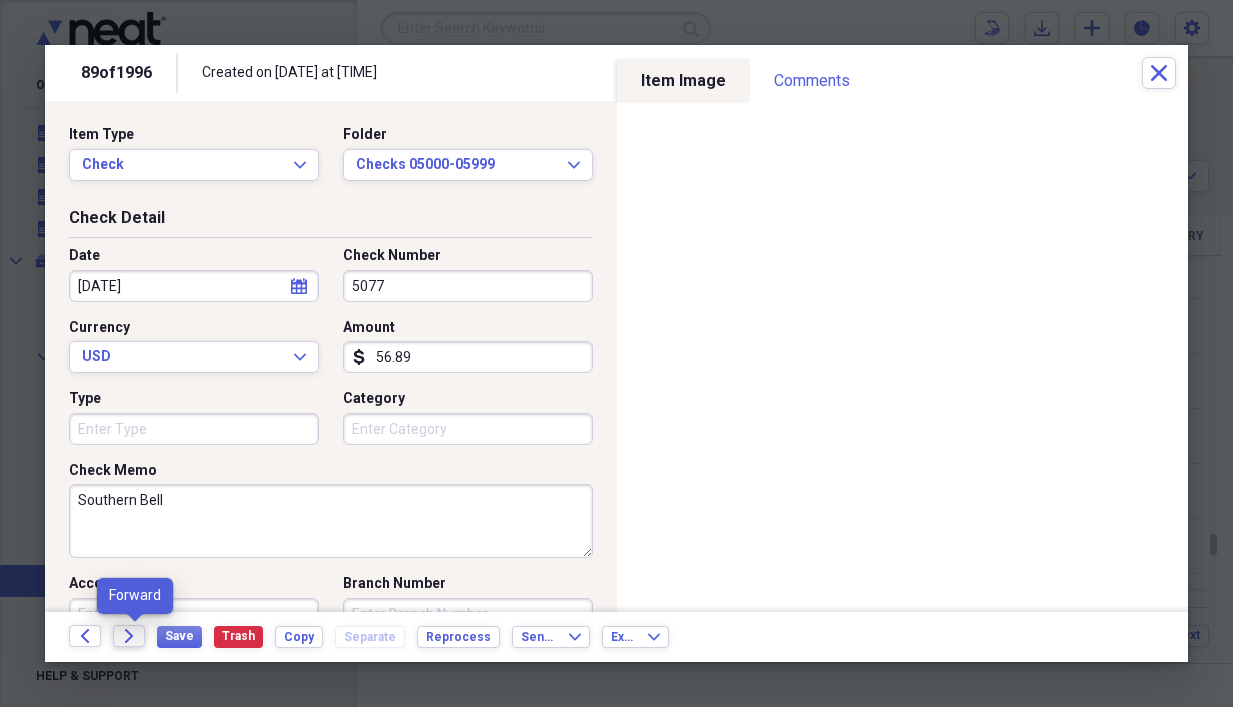 click 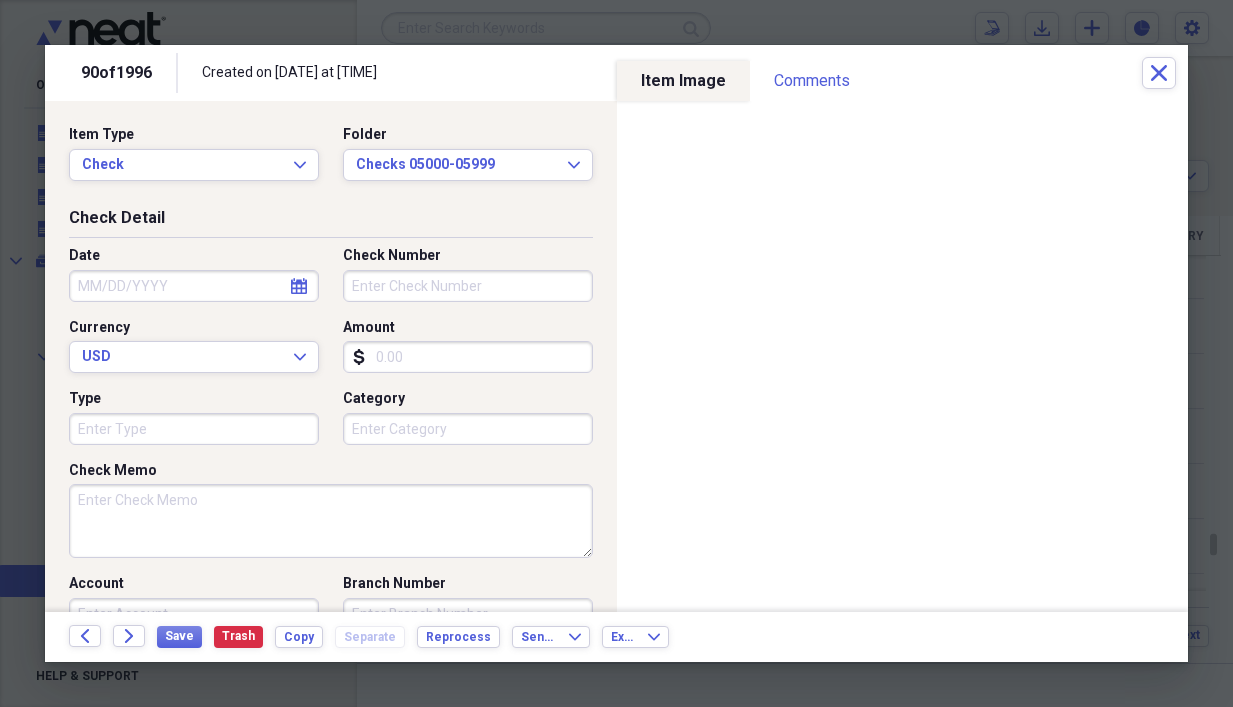 click on "Check Memo" at bounding box center (331, 521) 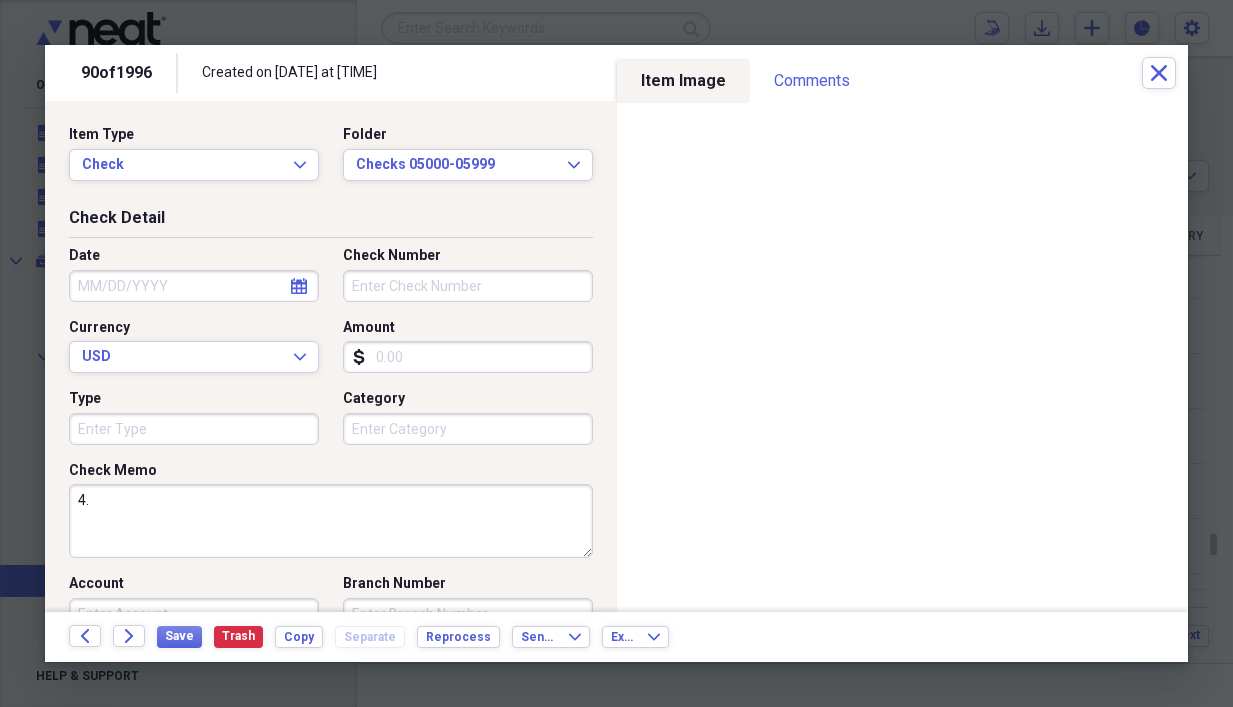 type on "4" 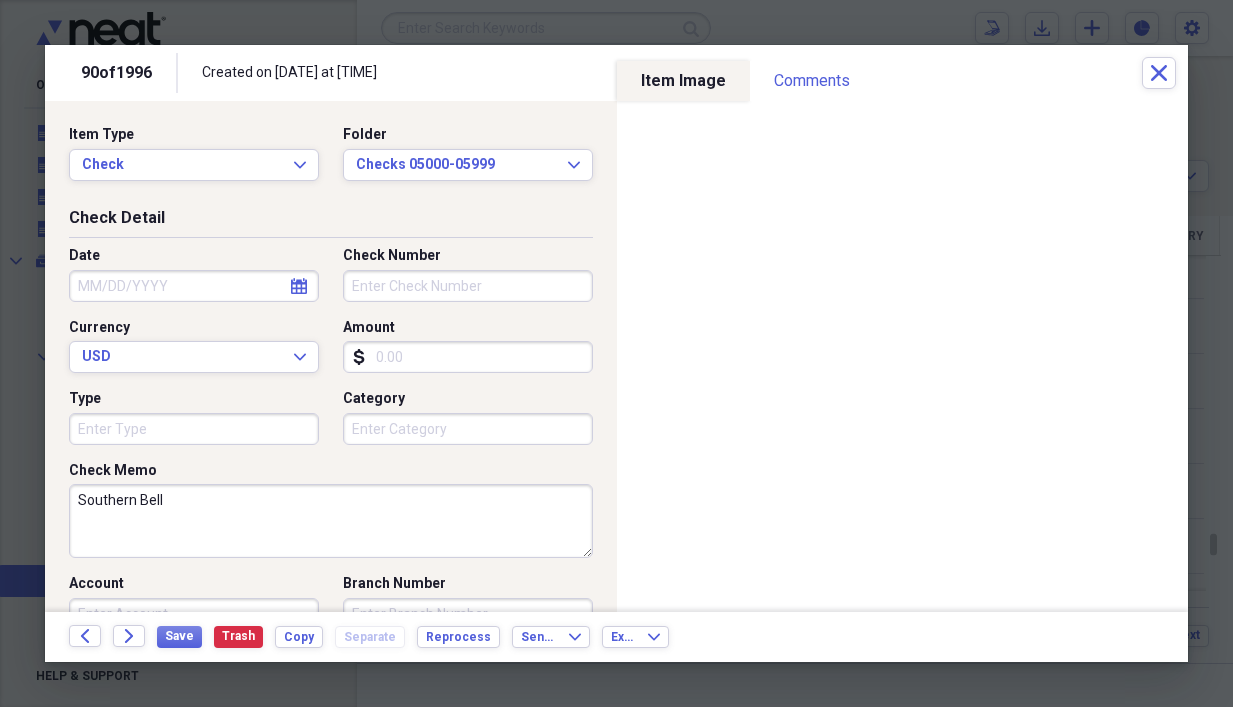 type on "Southern Bell" 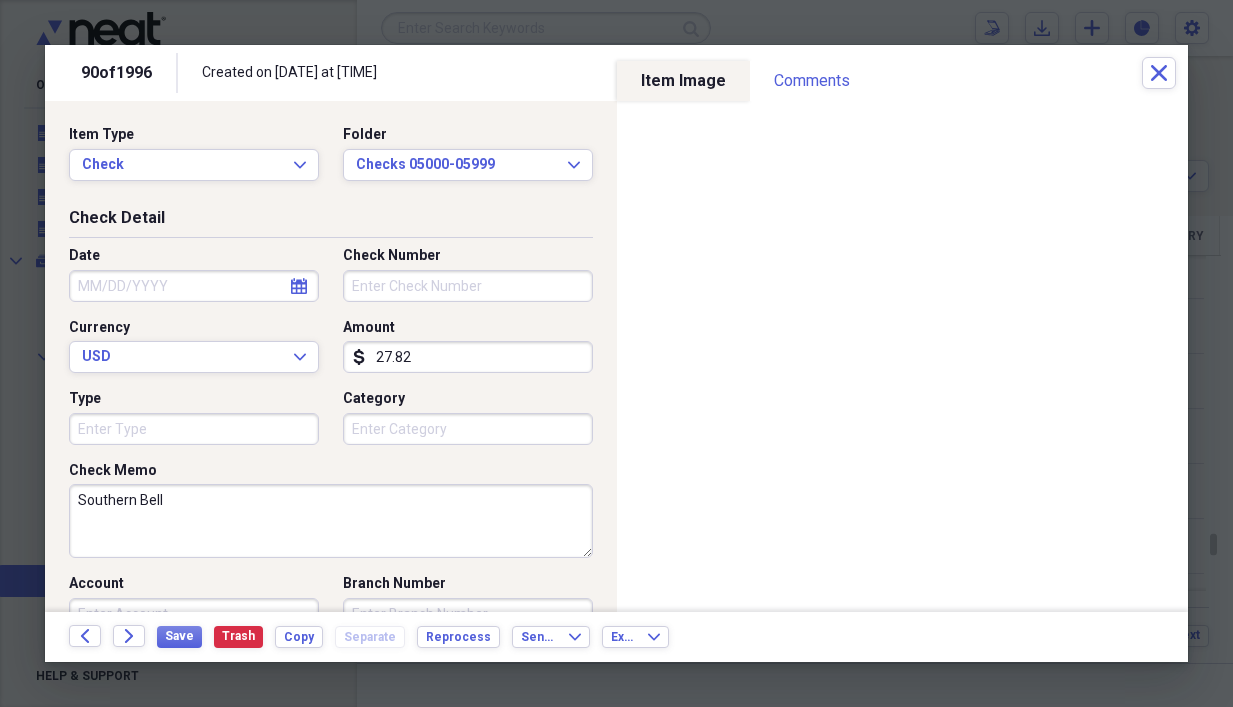 type on "27.82" 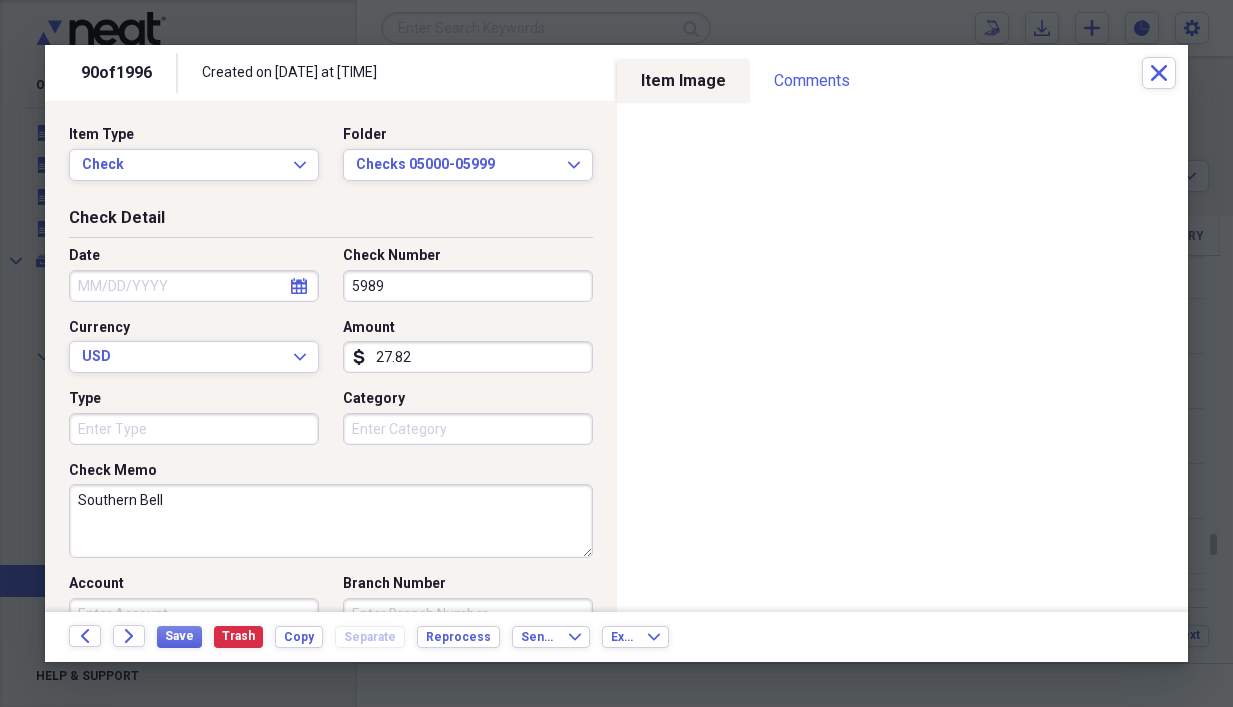 type on "5989" 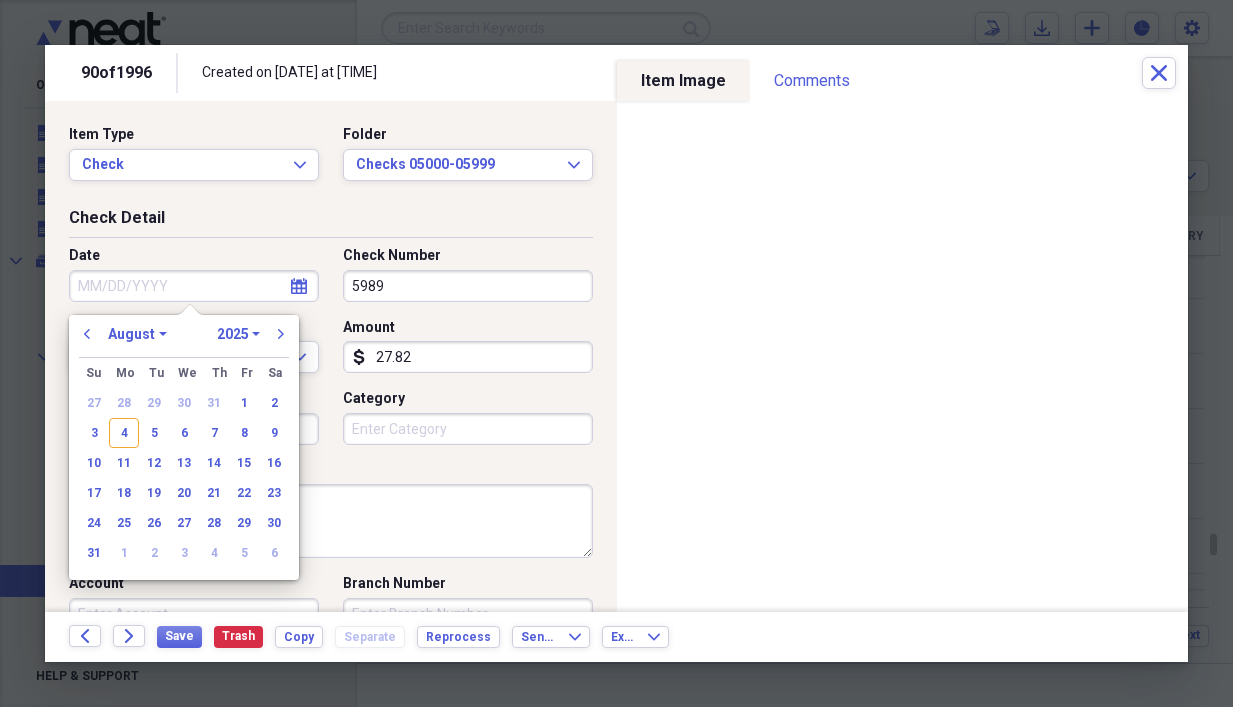 click on "Date" at bounding box center [194, 286] 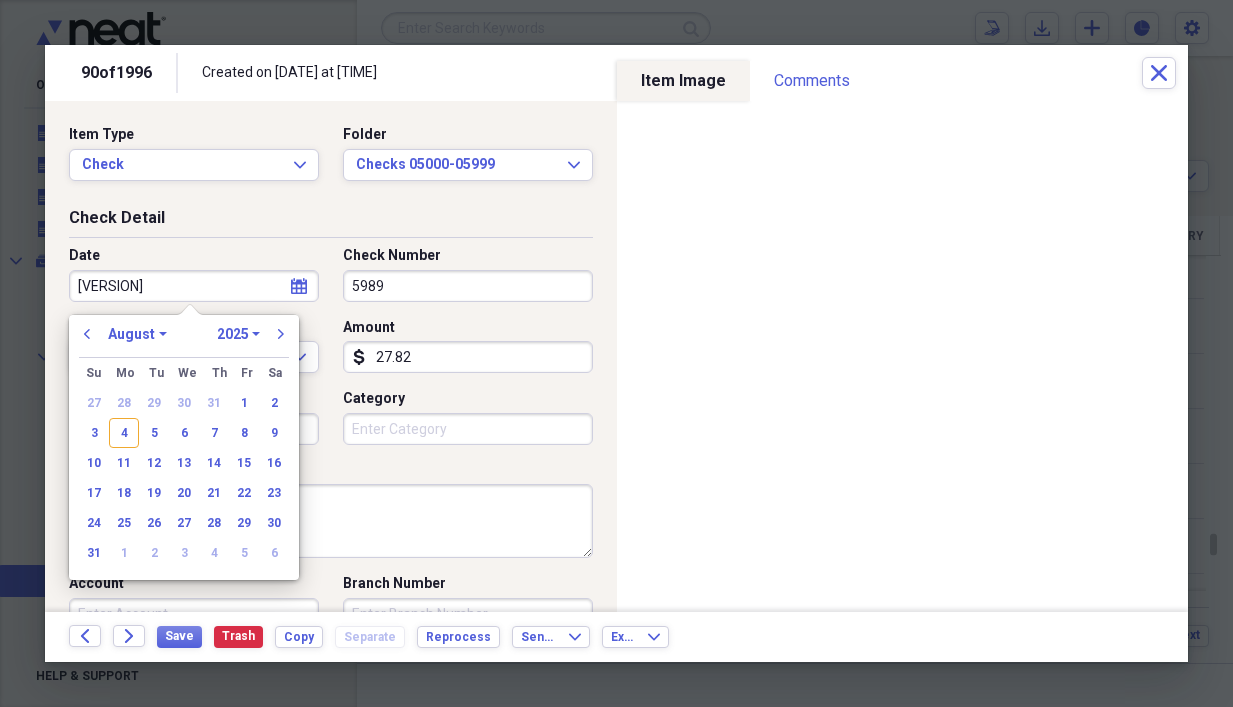 type on "[VERSION]" 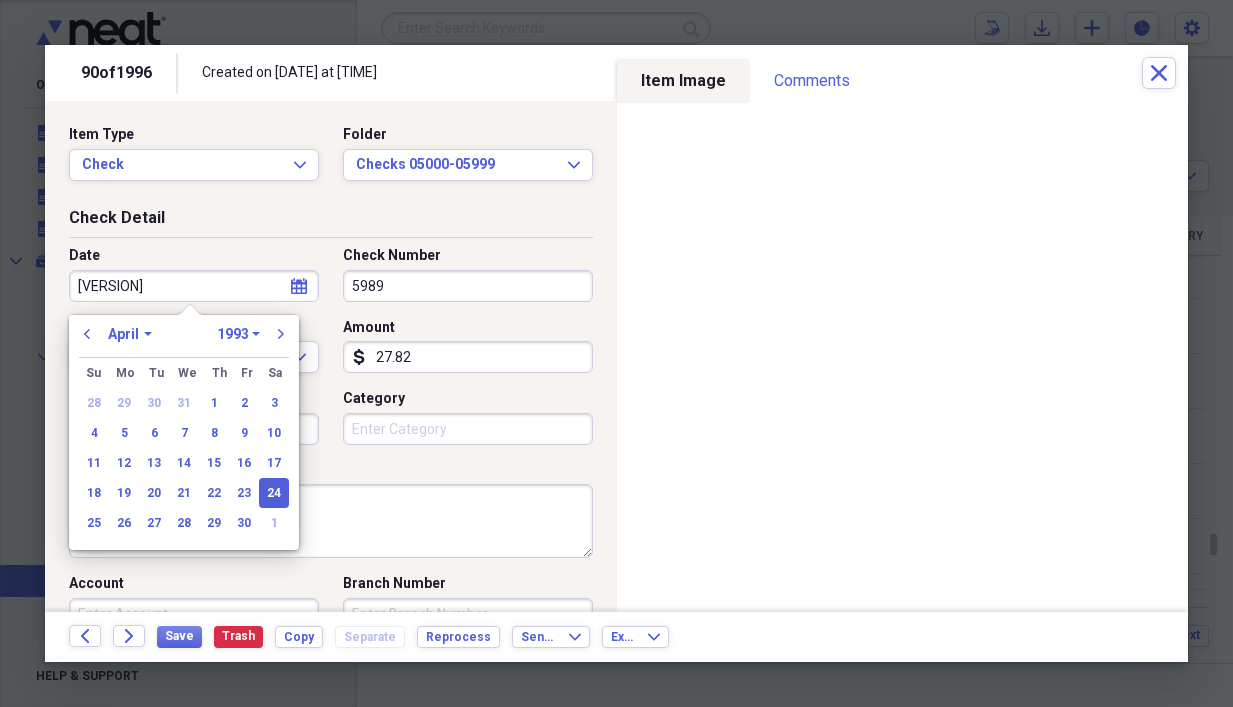 type on "[DATE]" 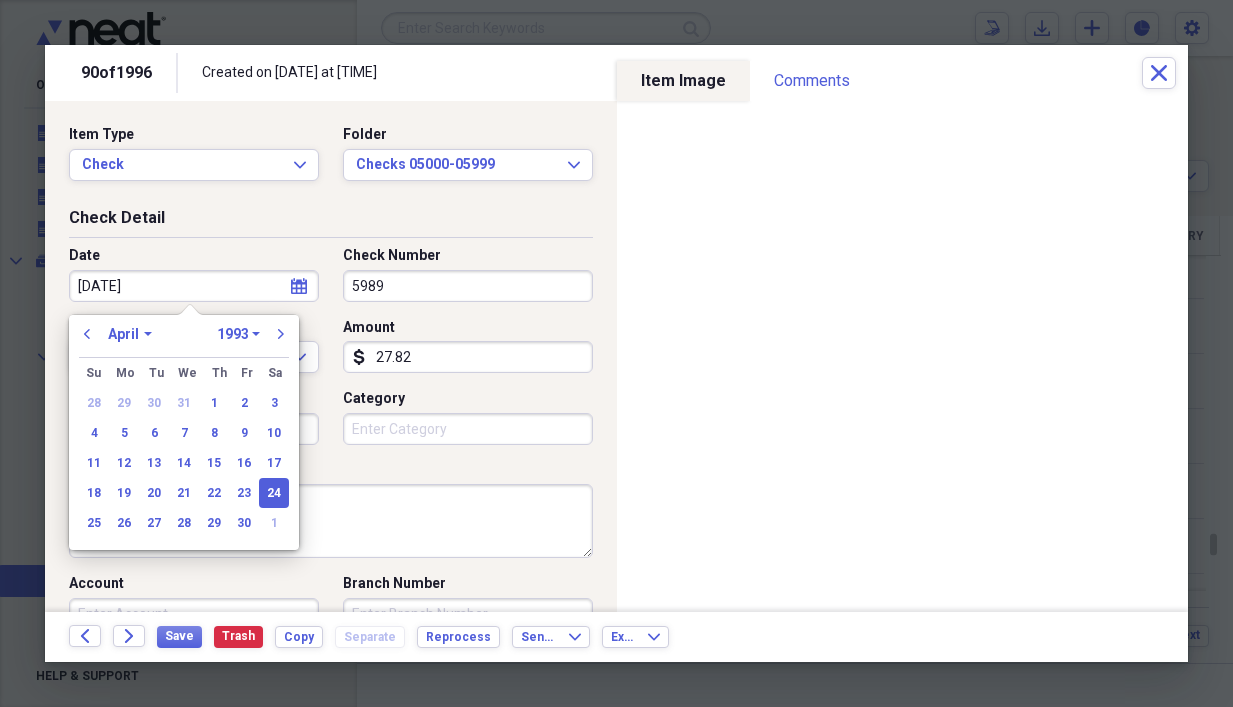 click on "Southern Bell" at bounding box center [331, 521] 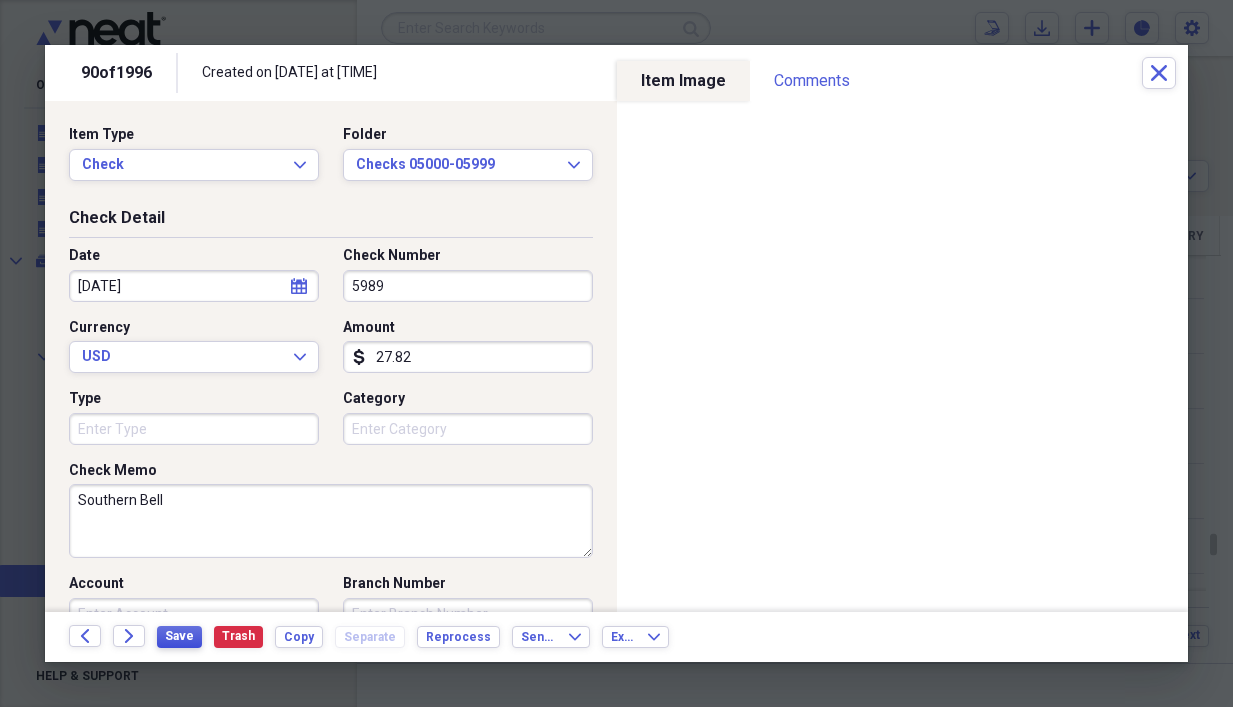 click on "Save" at bounding box center [179, 636] 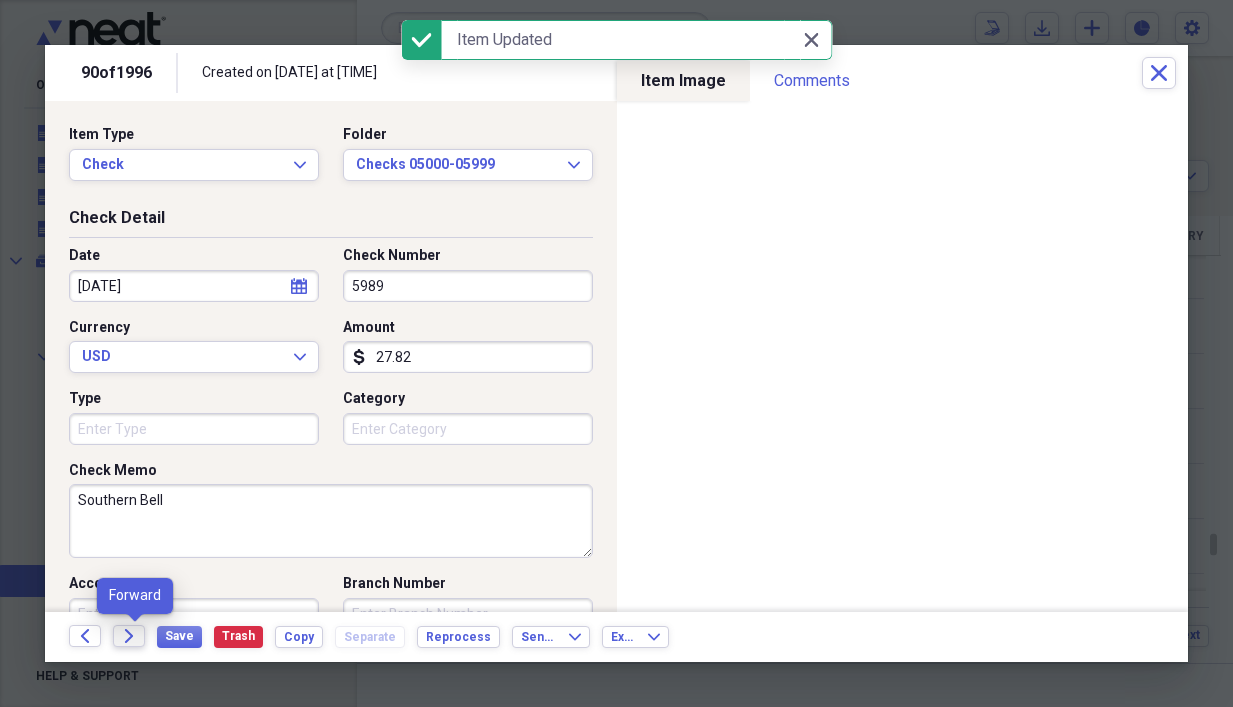 click on "Forward" 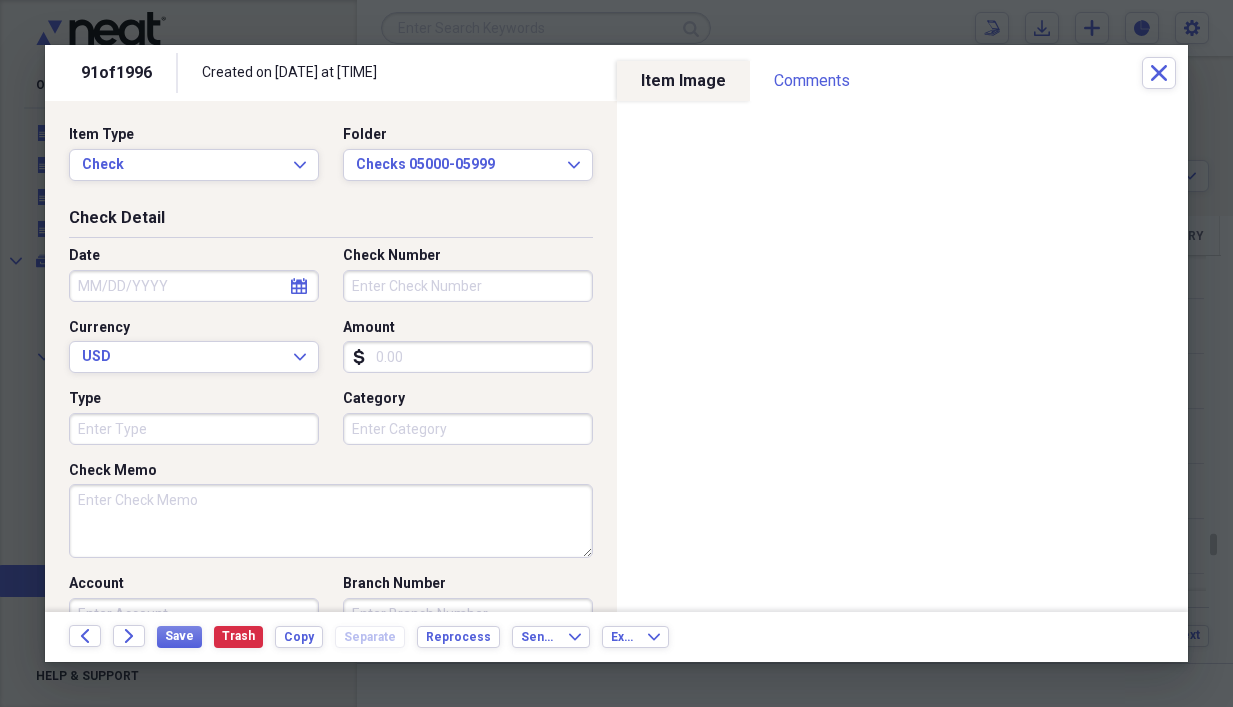 click on "Check Memo" at bounding box center (331, 521) 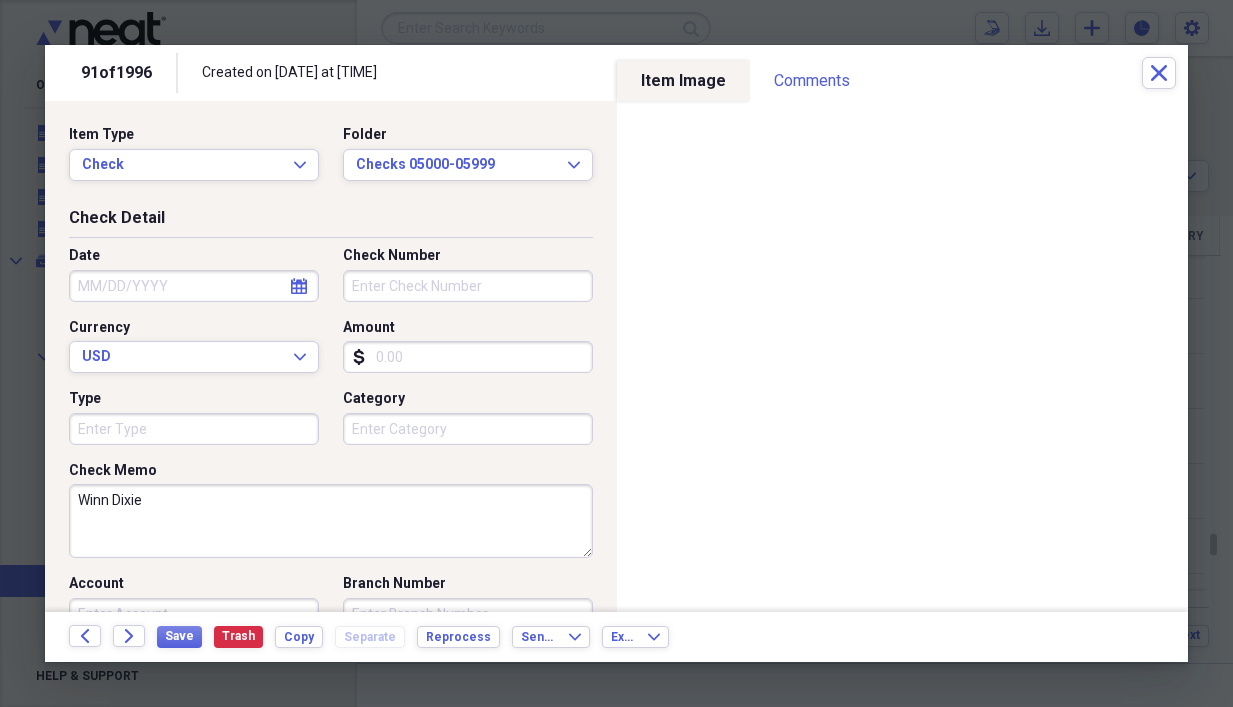 type on "Winn Dixie" 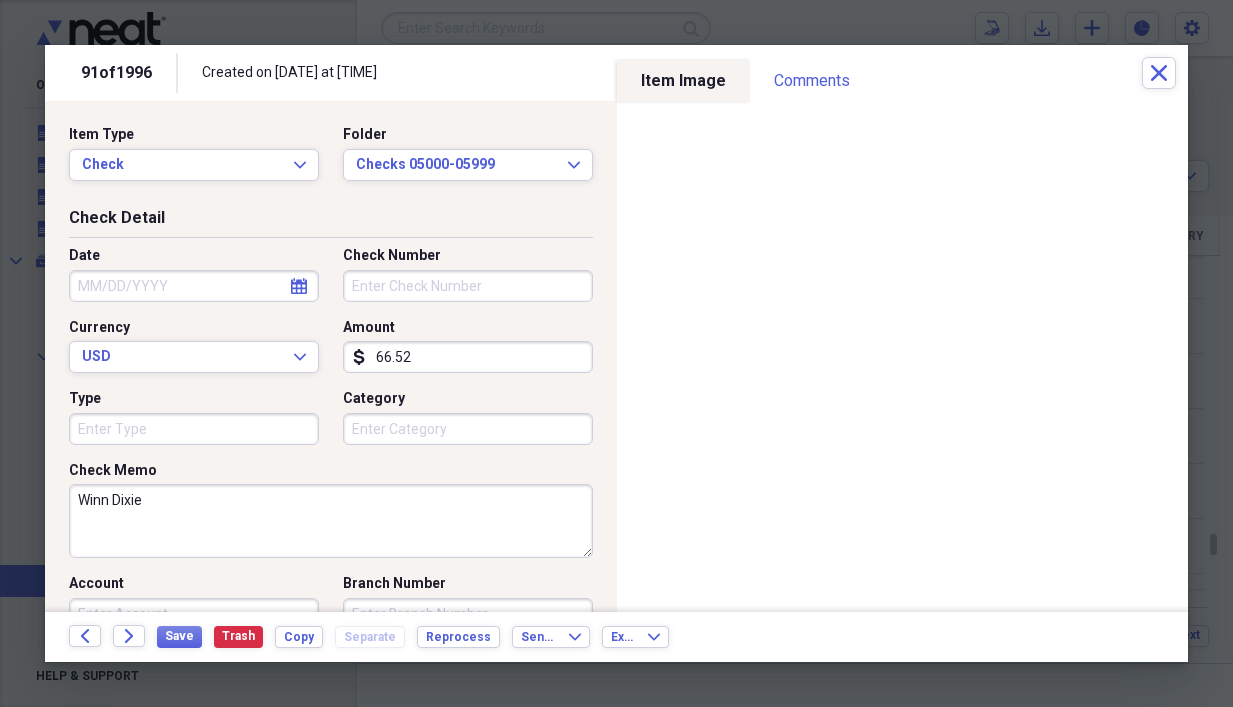 type on "66.52" 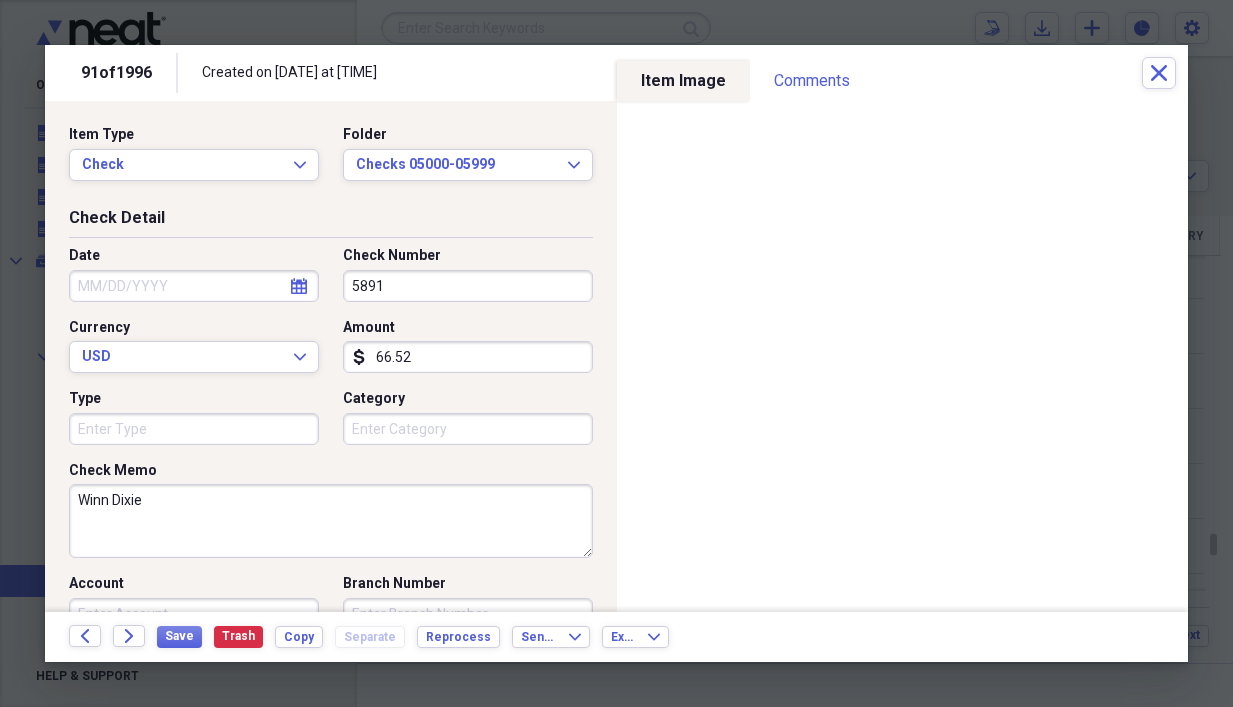 type on "5891" 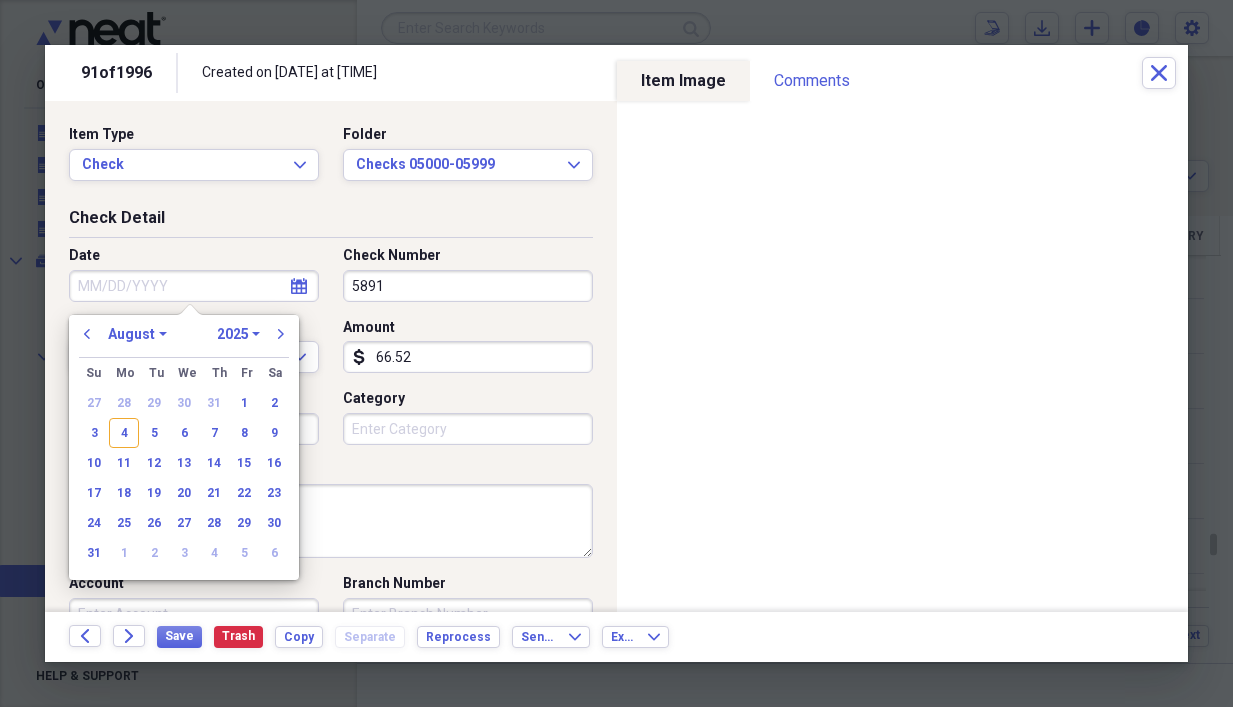 click on "Date" at bounding box center [194, 286] 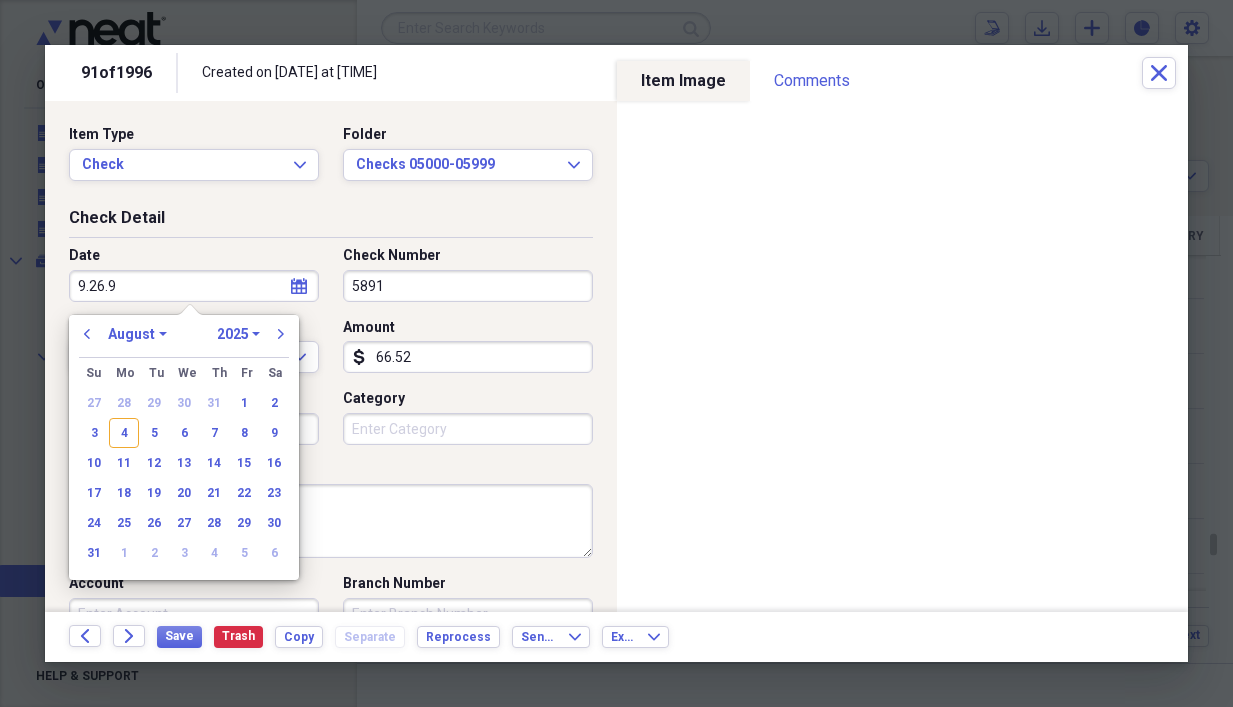 type on "[VERSION]" 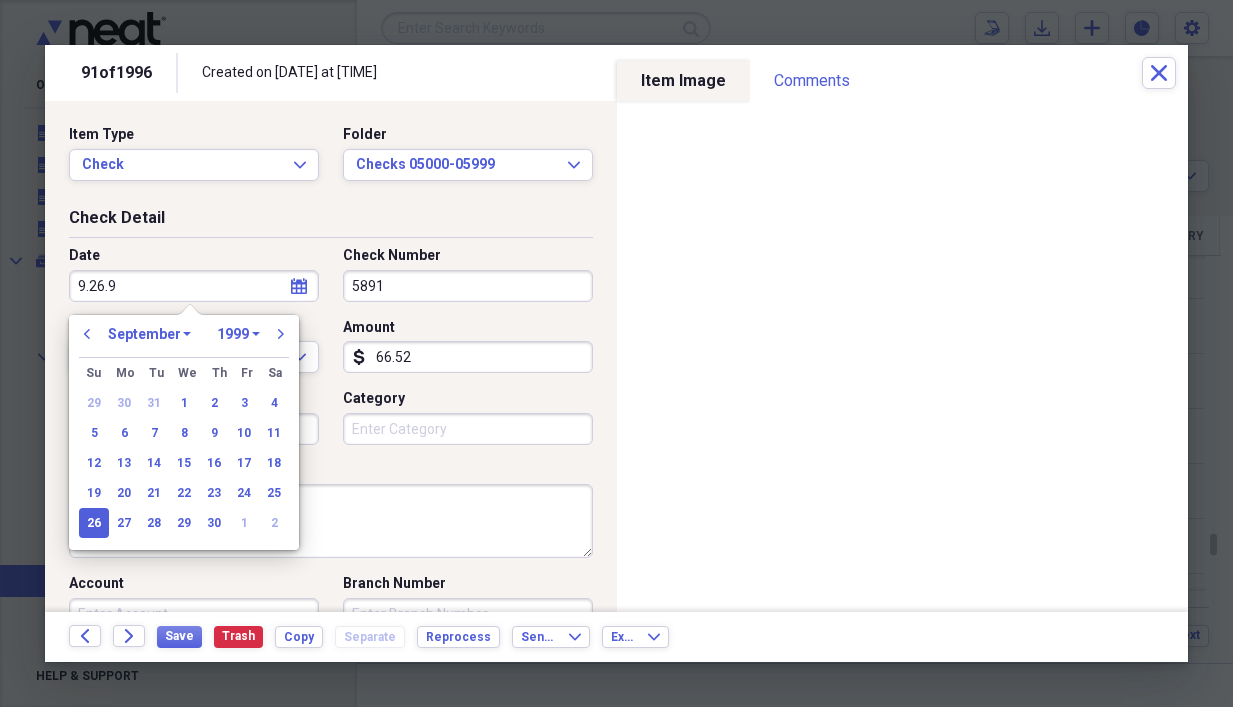 type on "9.26.93" 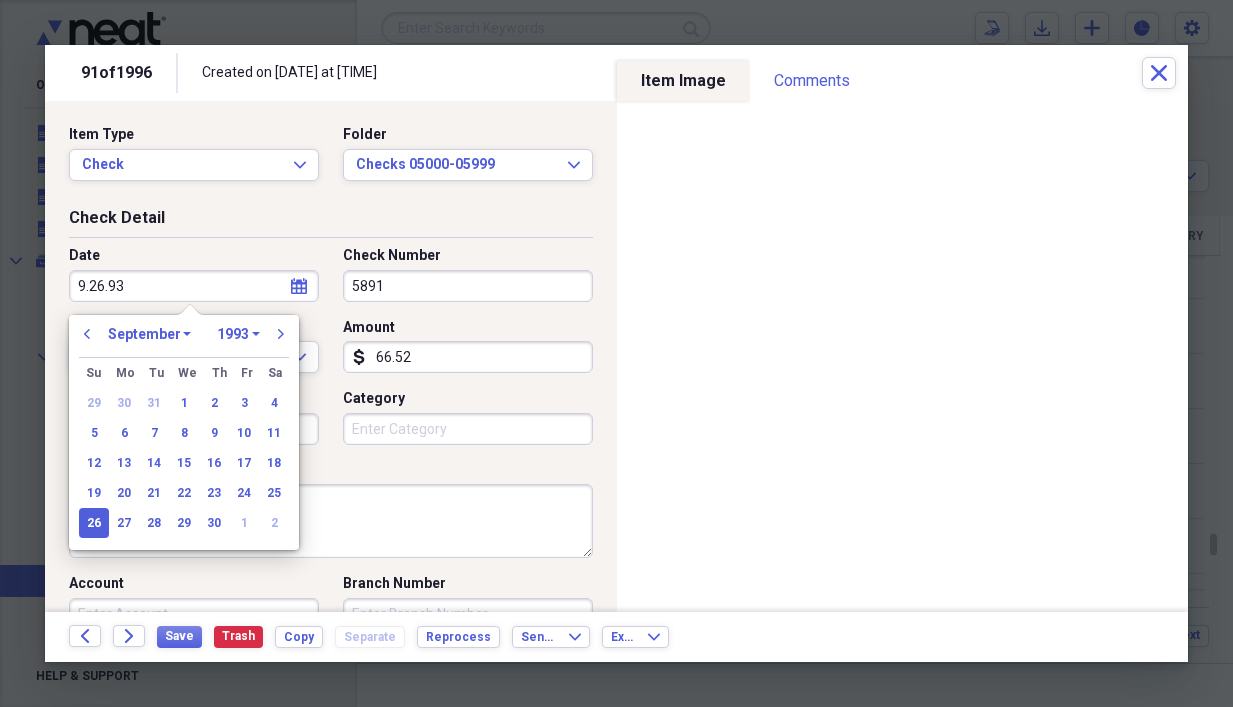 type on "09/26/1993" 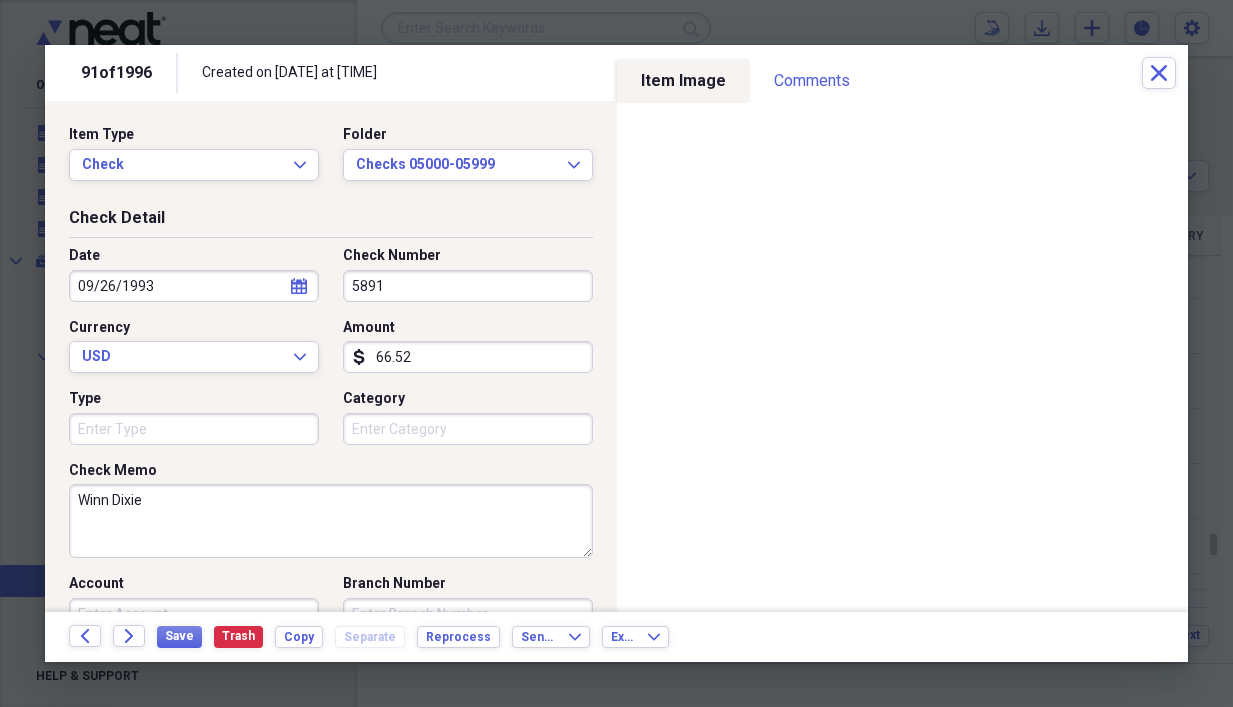 click on "Winn Dixie" at bounding box center (331, 521) 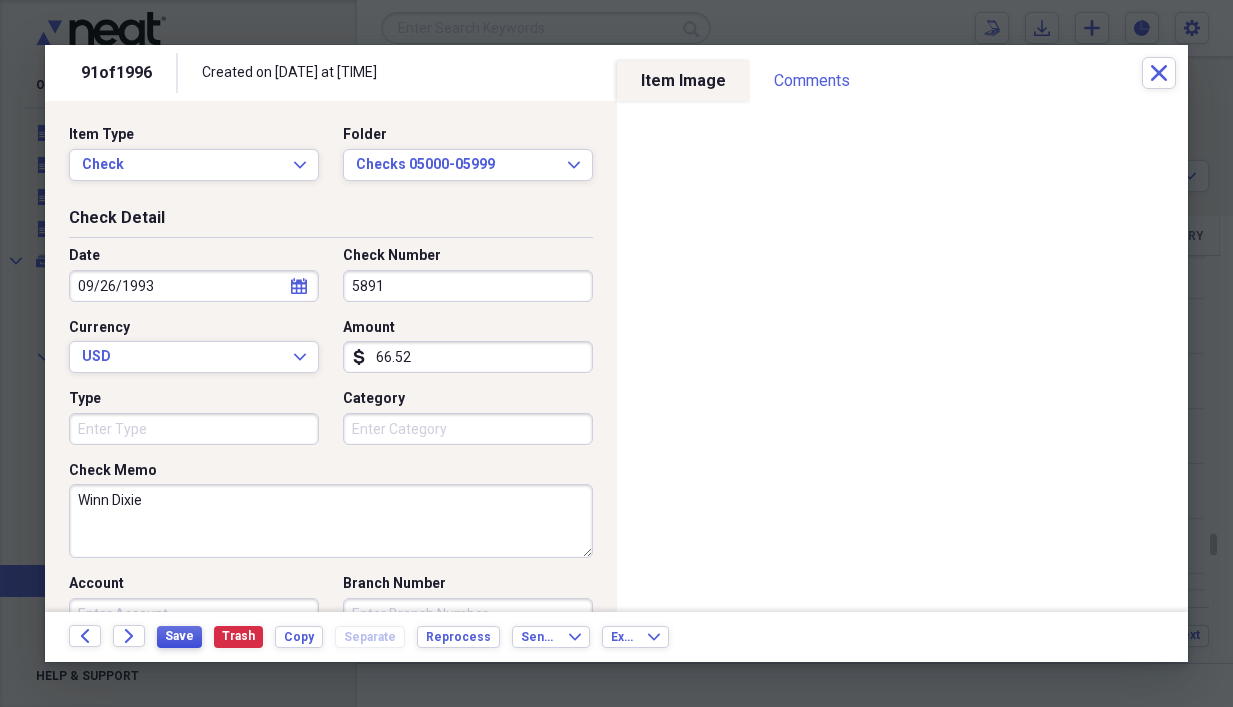 click on "Save" at bounding box center [179, 636] 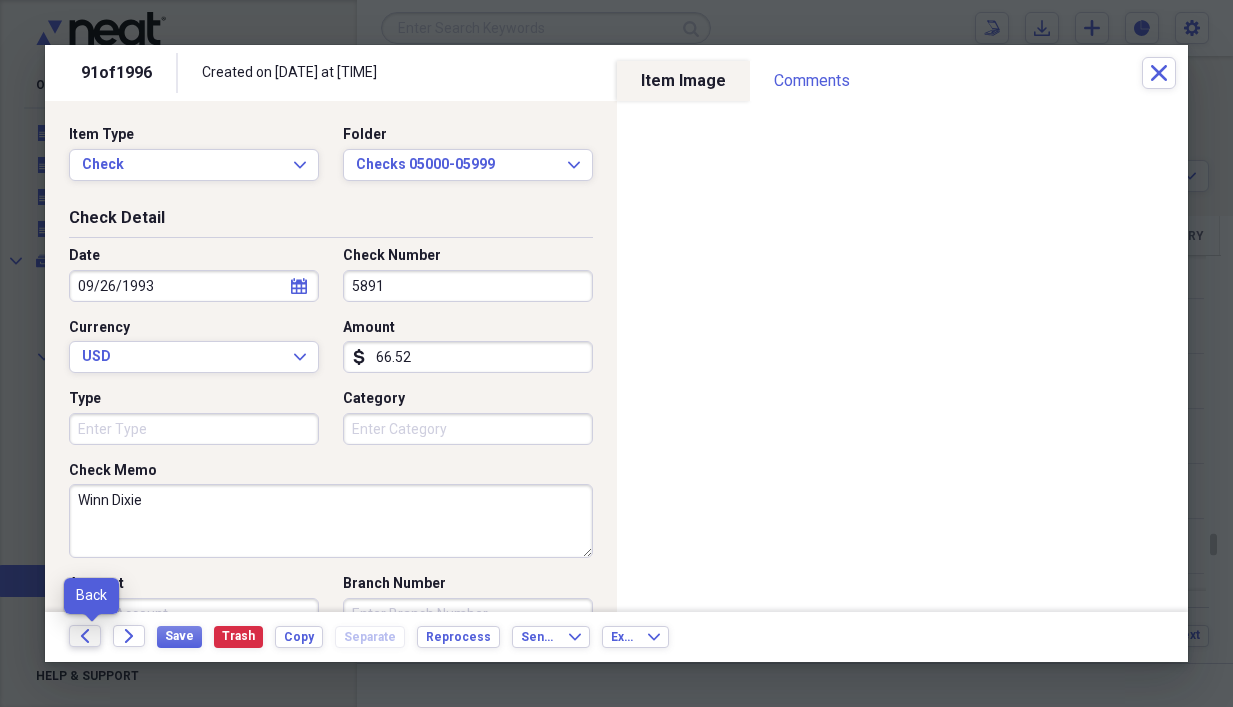 click 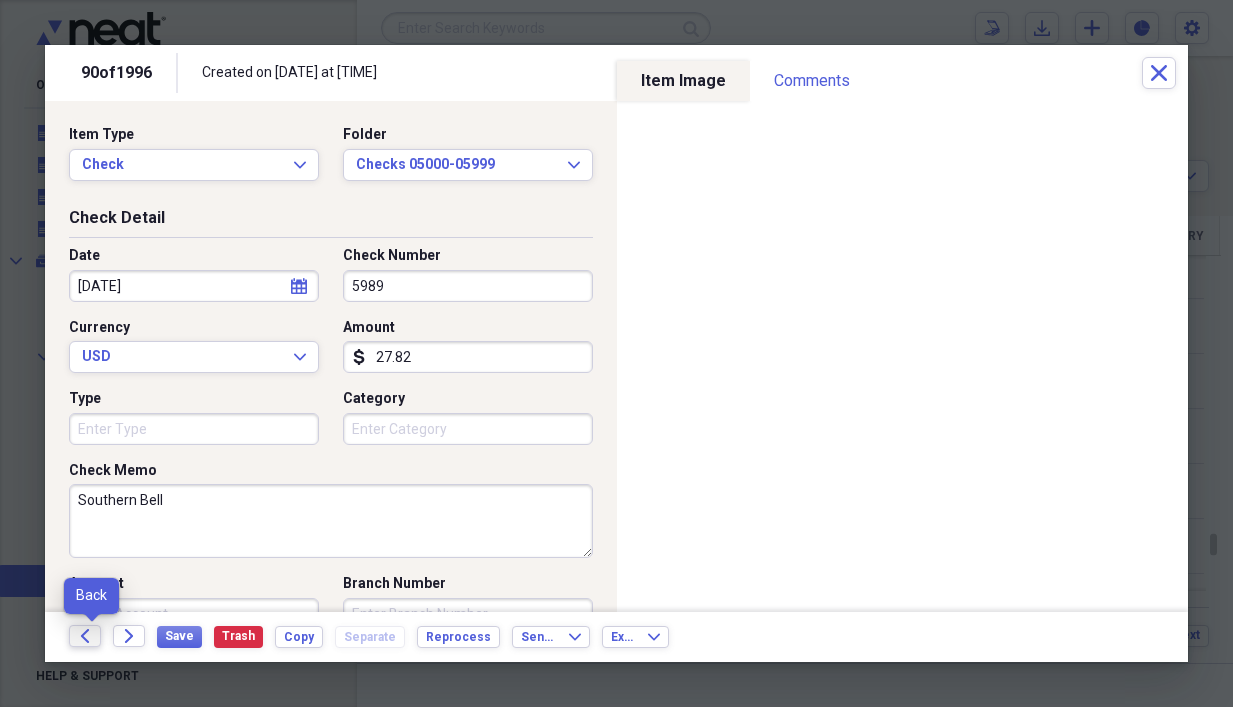 click 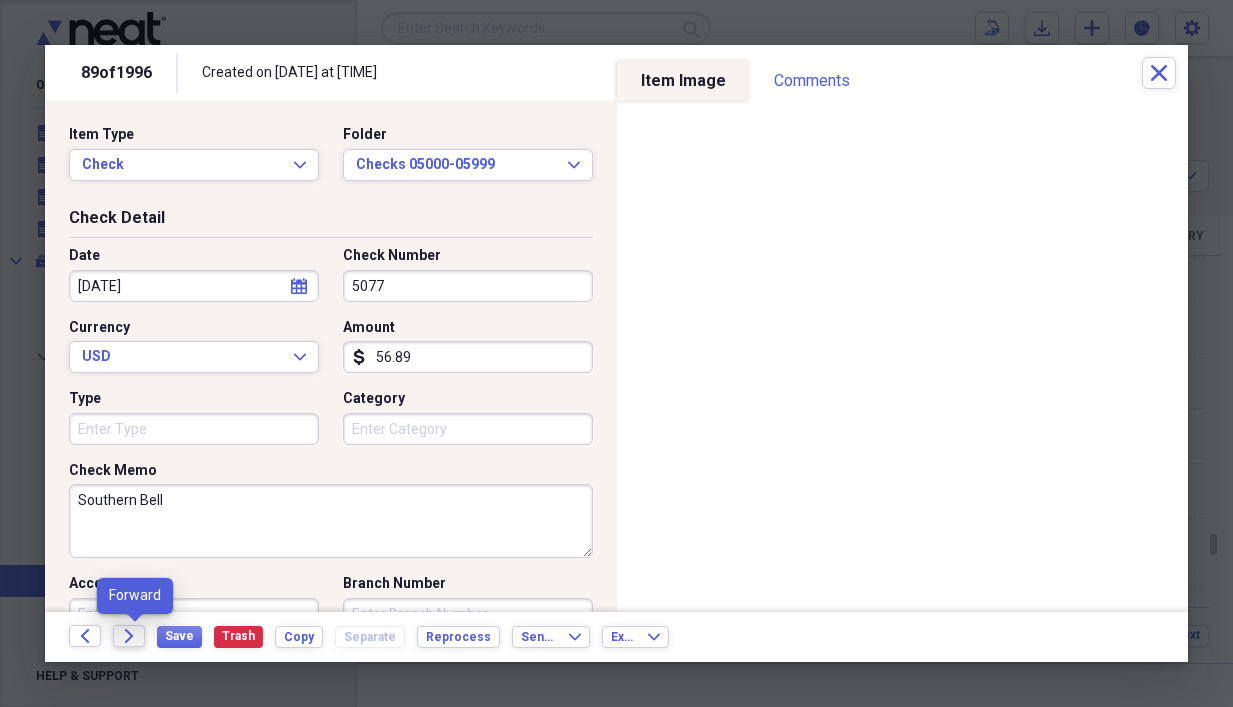 click on "Forward" at bounding box center (129, 636) 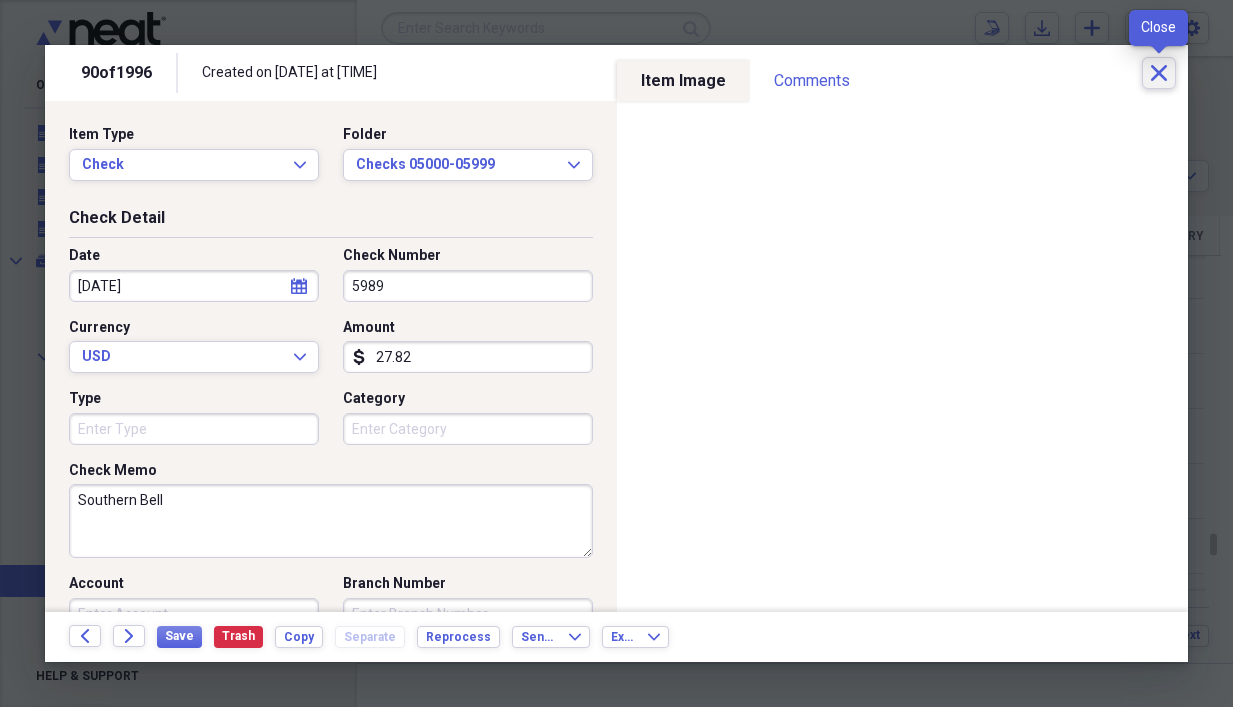 click 